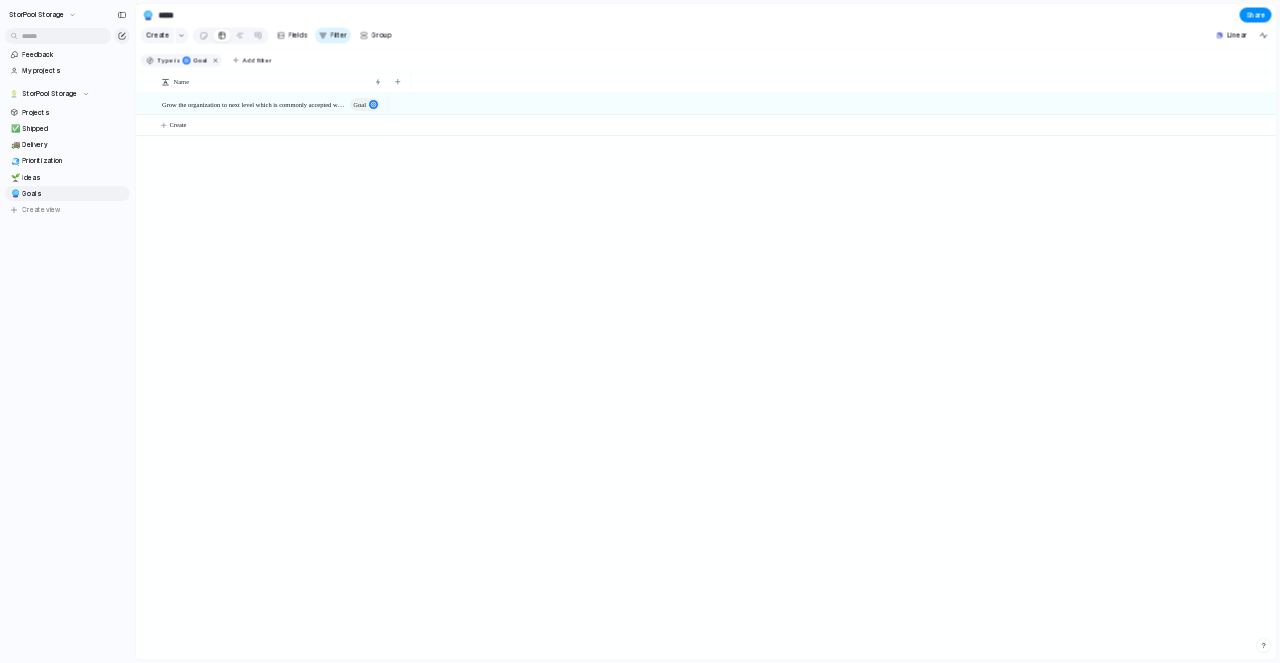 scroll, scrollTop: 0, scrollLeft: 0, axis: both 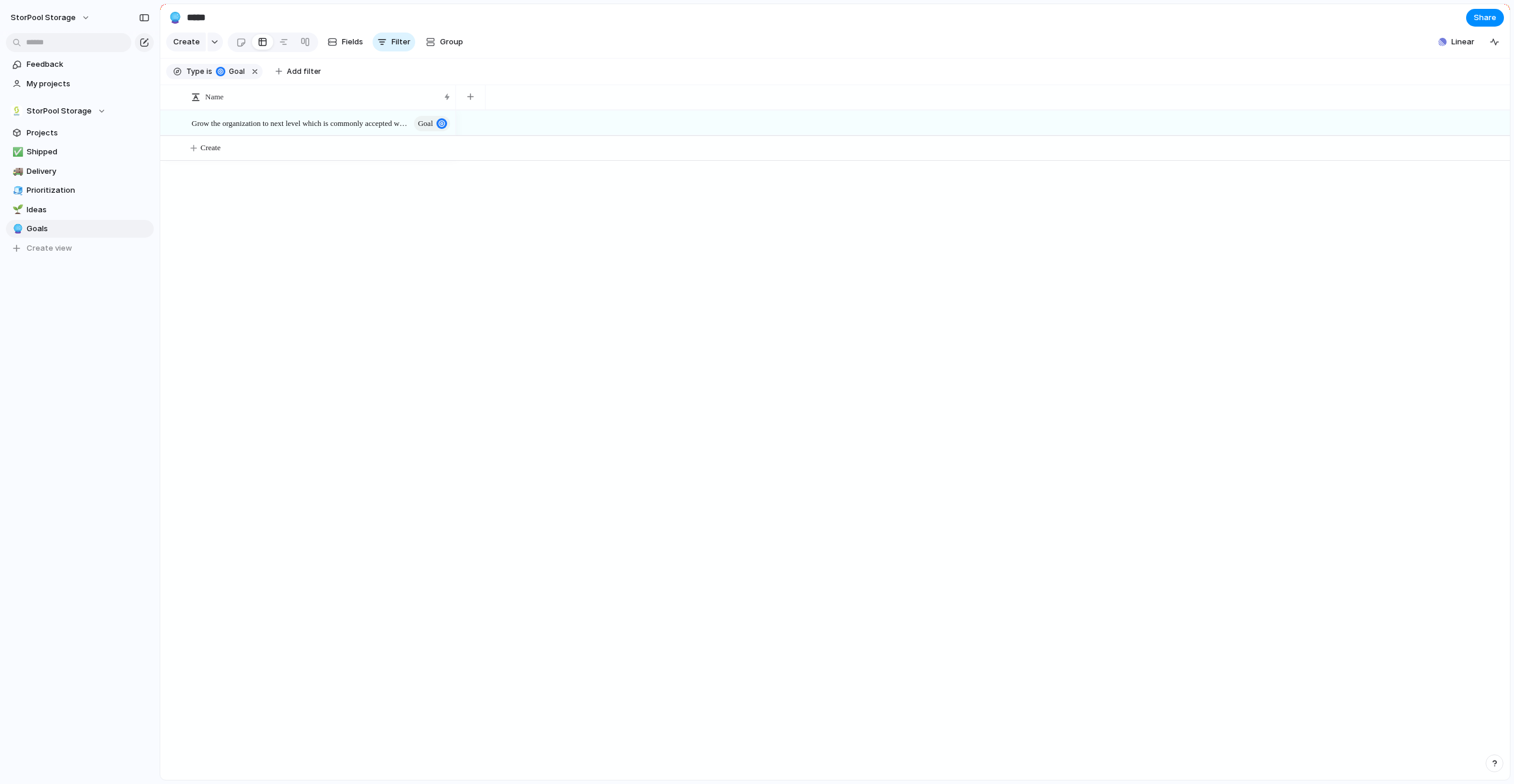 click at bounding box center (983, 445) 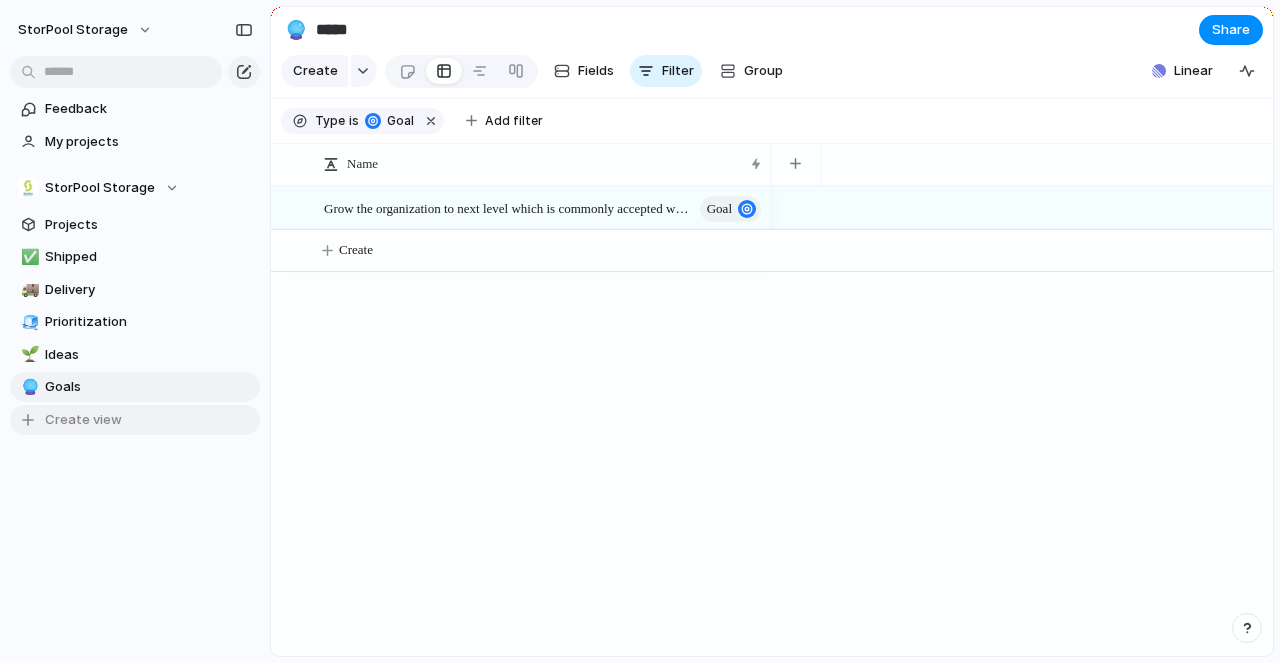 click on "Create view" at bounding box center (135, 420) 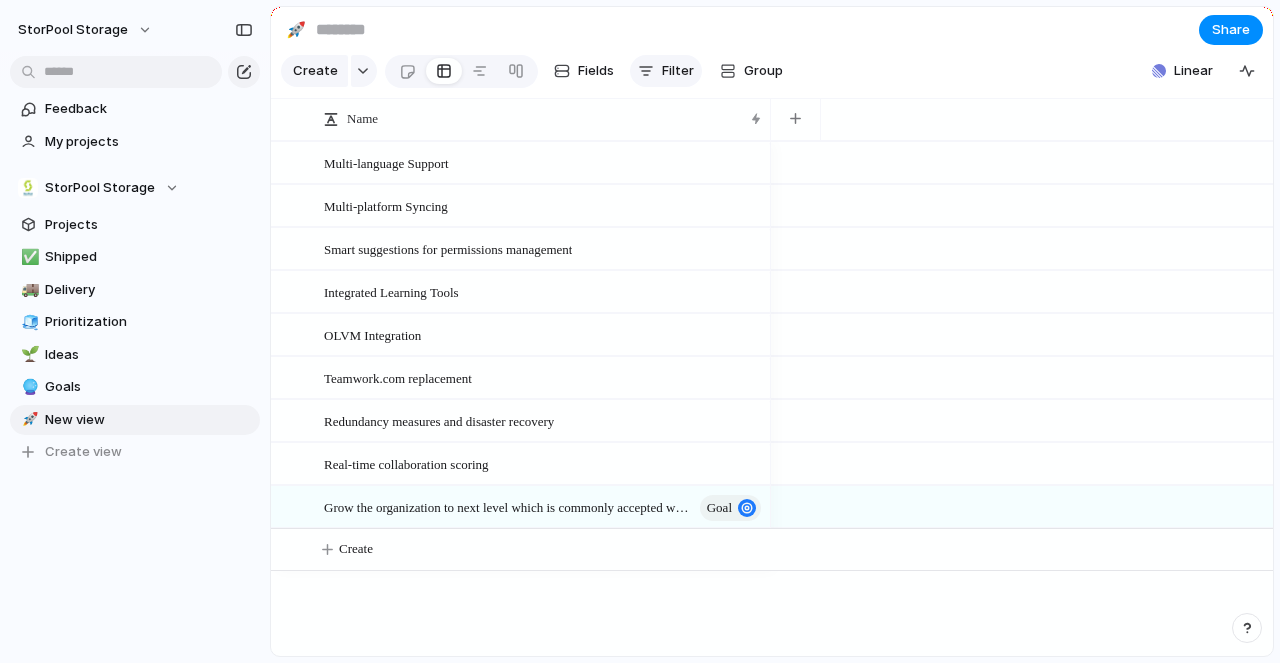 click on "Filter" at bounding box center (678, 71) 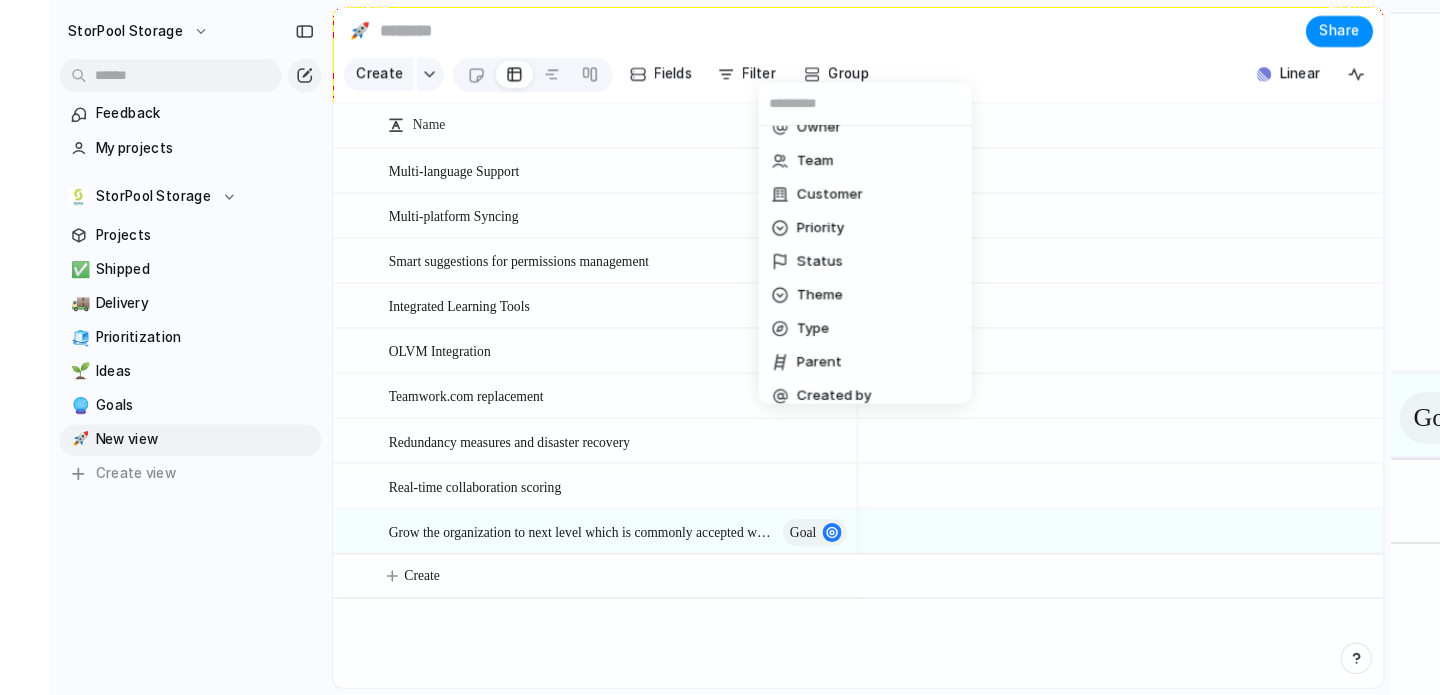 scroll, scrollTop: 243, scrollLeft: 0, axis: vertical 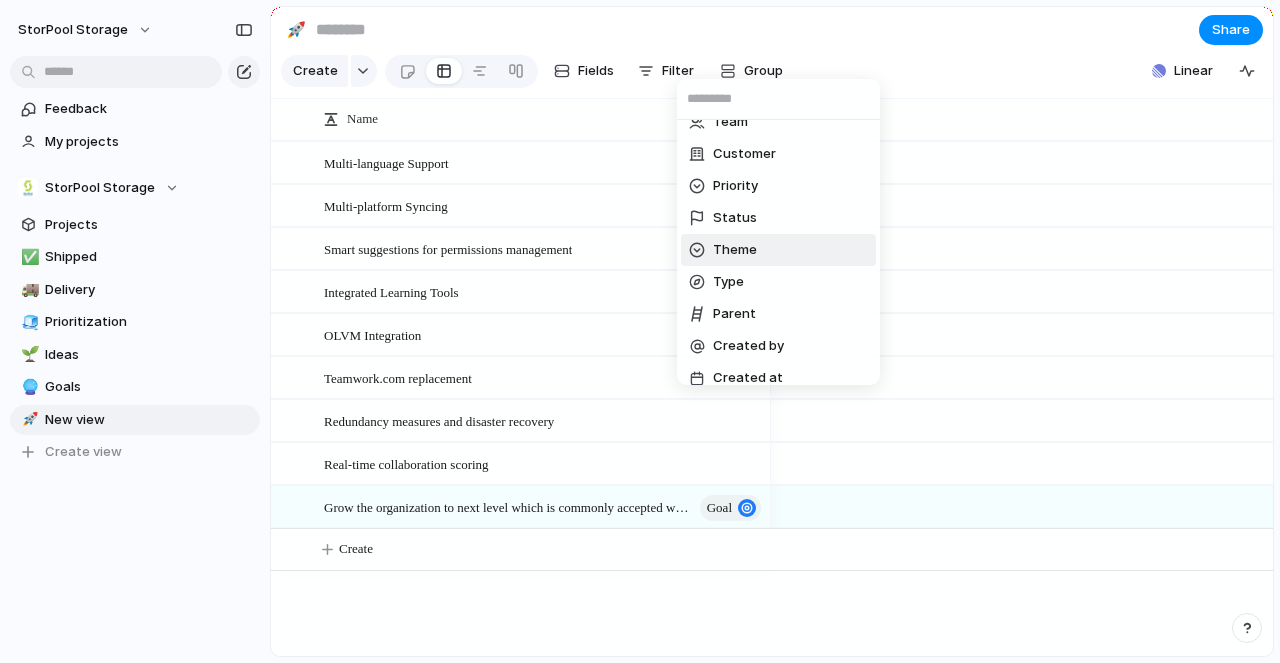 click on "Theme" at bounding box center [778, 250] 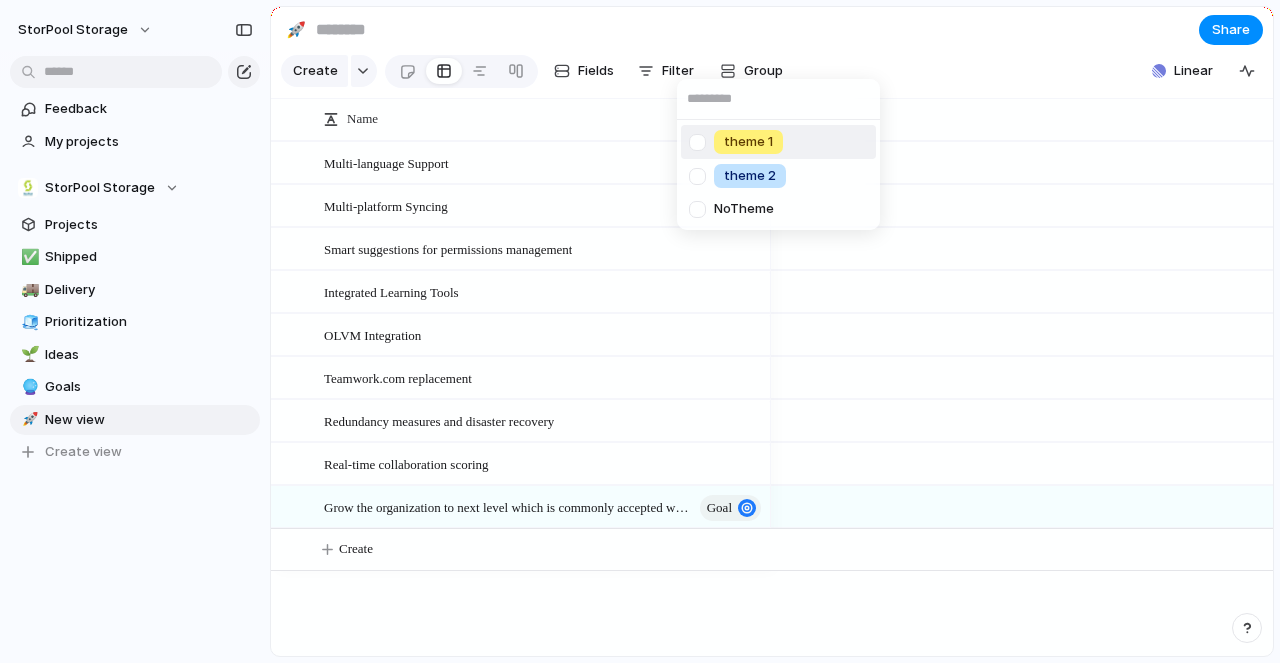 click at bounding box center [697, 142] 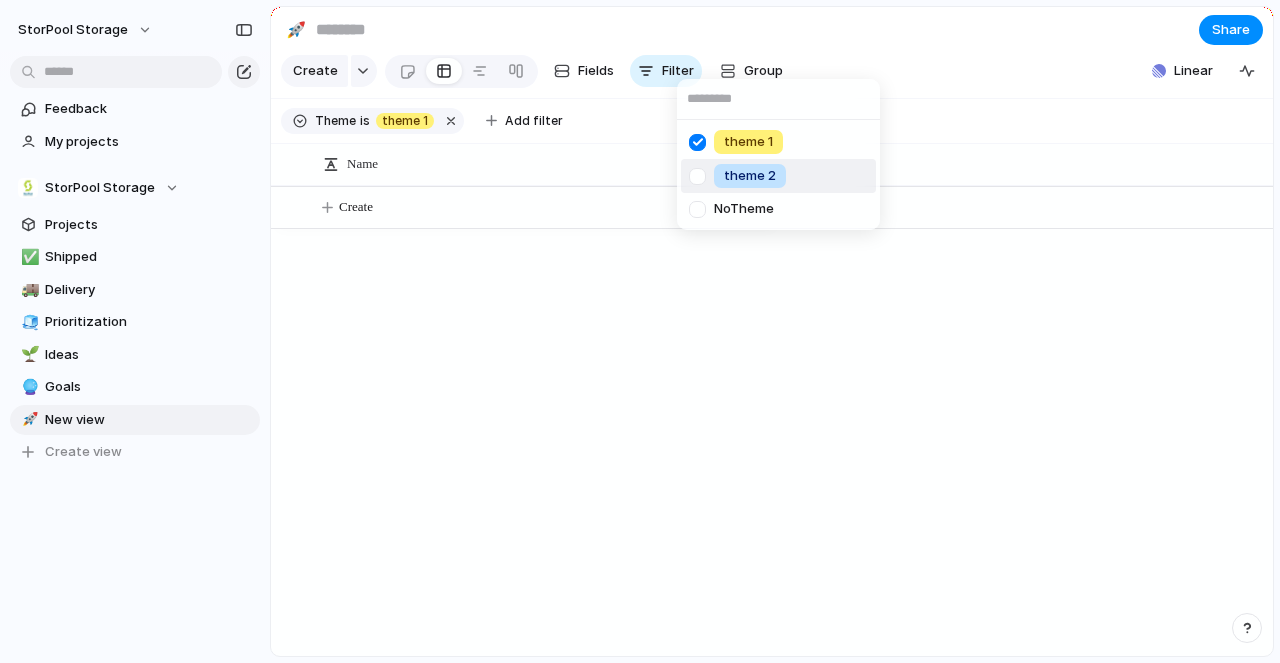 click at bounding box center [697, 176] 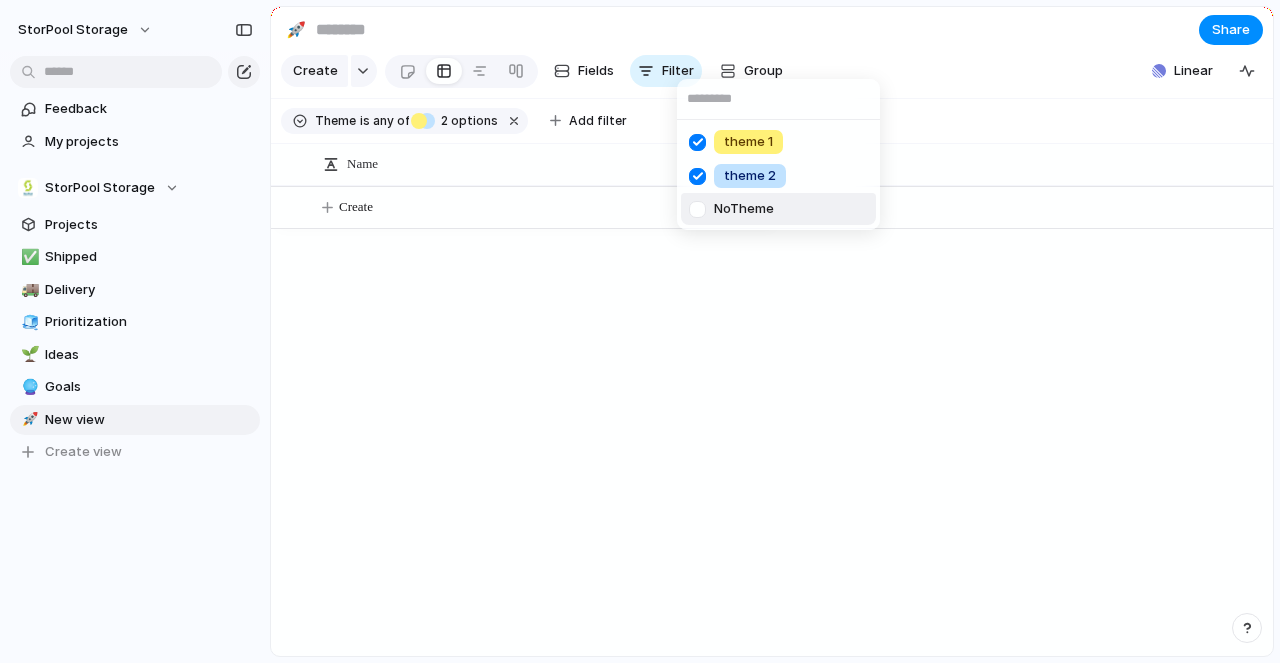 click at bounding box center (697, 209) 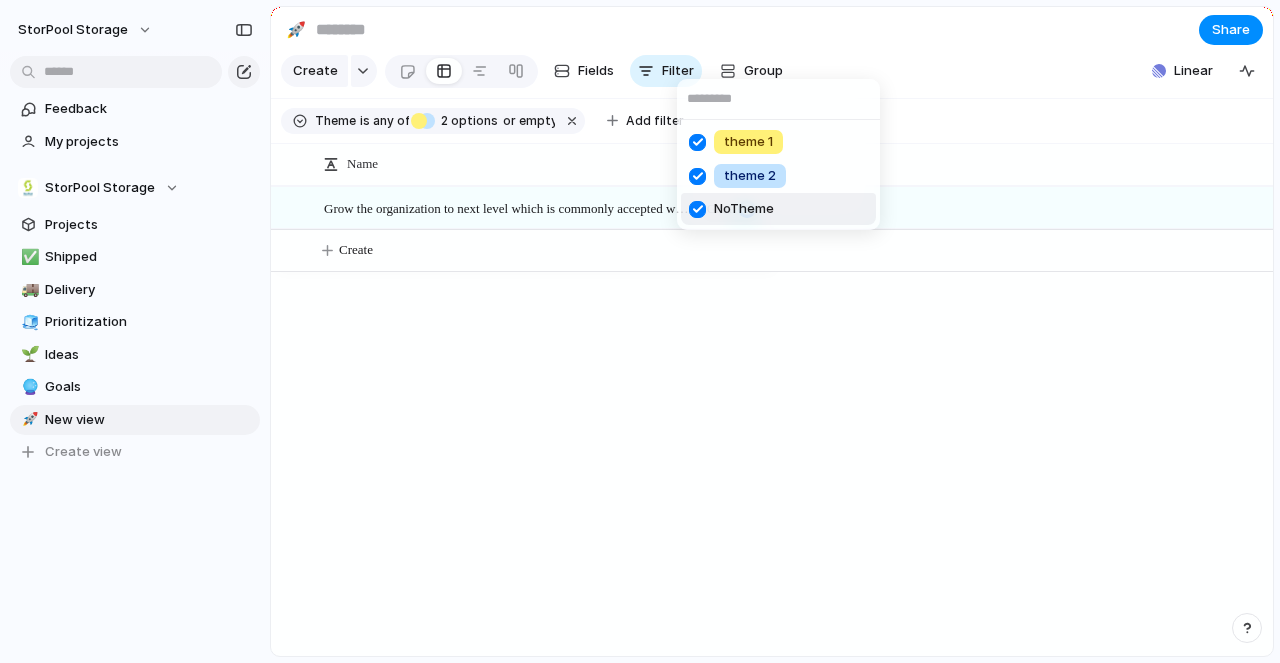 click on "theme 1   theme 2   No  Theme" at bounding box center (640, 331) 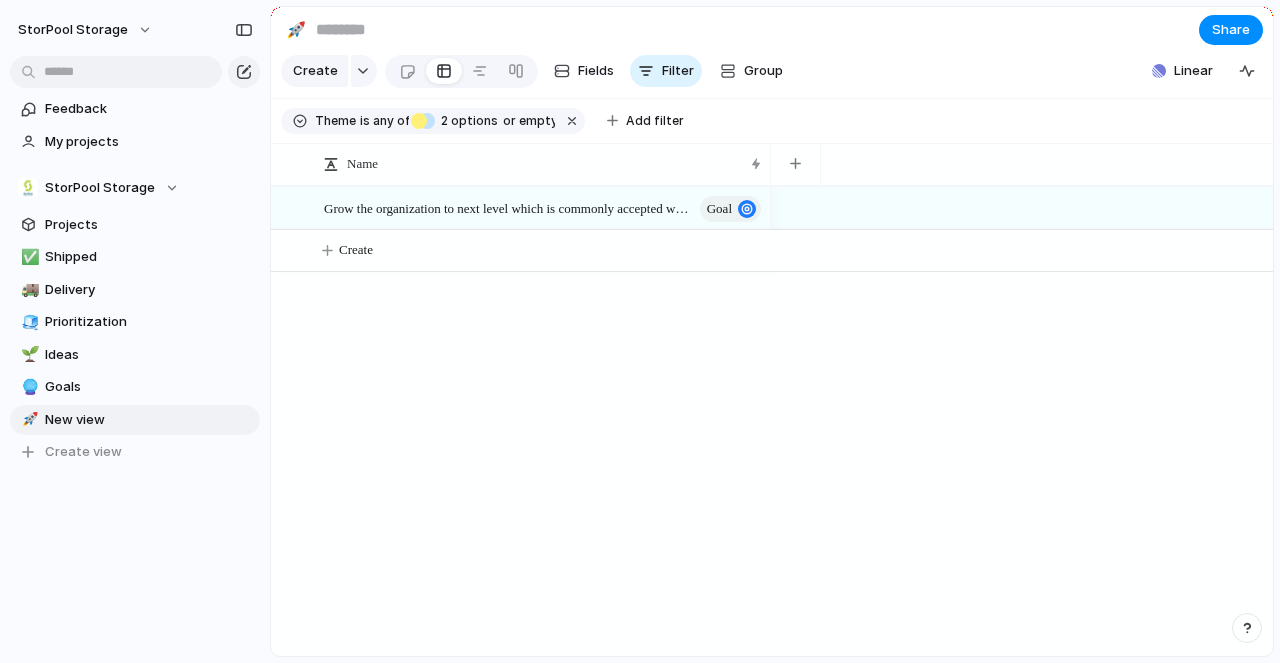 click at bounding box center (429, 30) 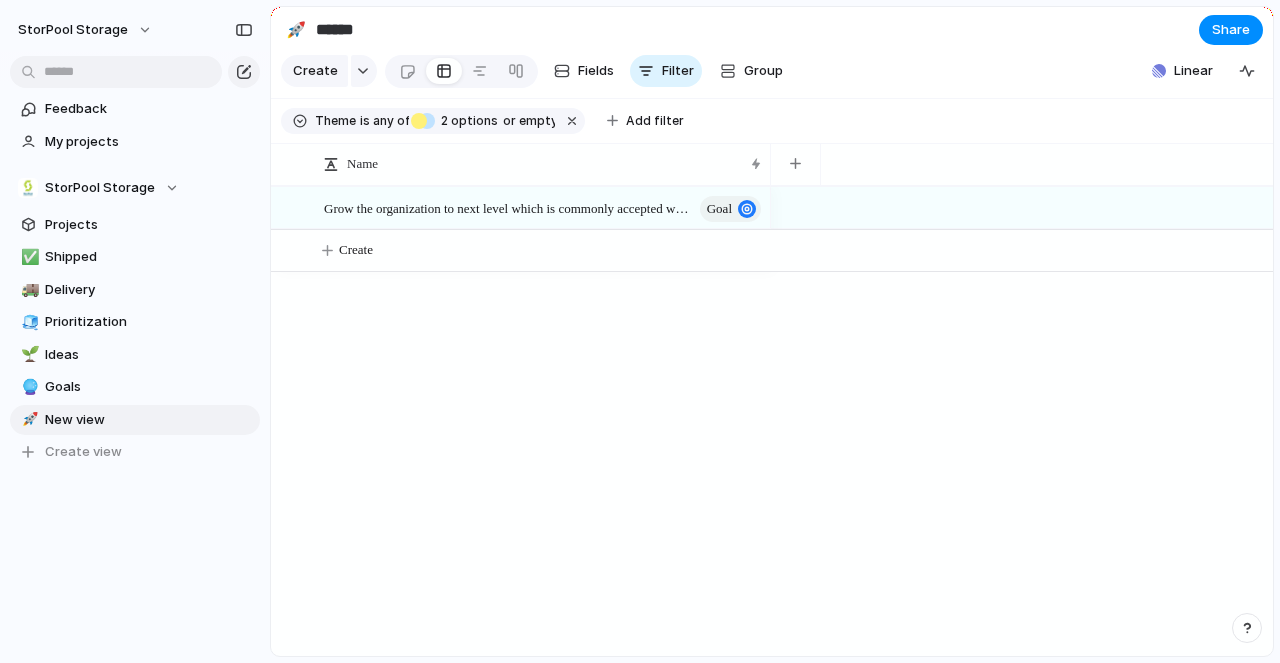click on "Grow the organization to next level which is commonly accepted when breaking the $10 mln recurring revenue barrier ($10-25m range) goal Create" at bounding box center [772, 421] 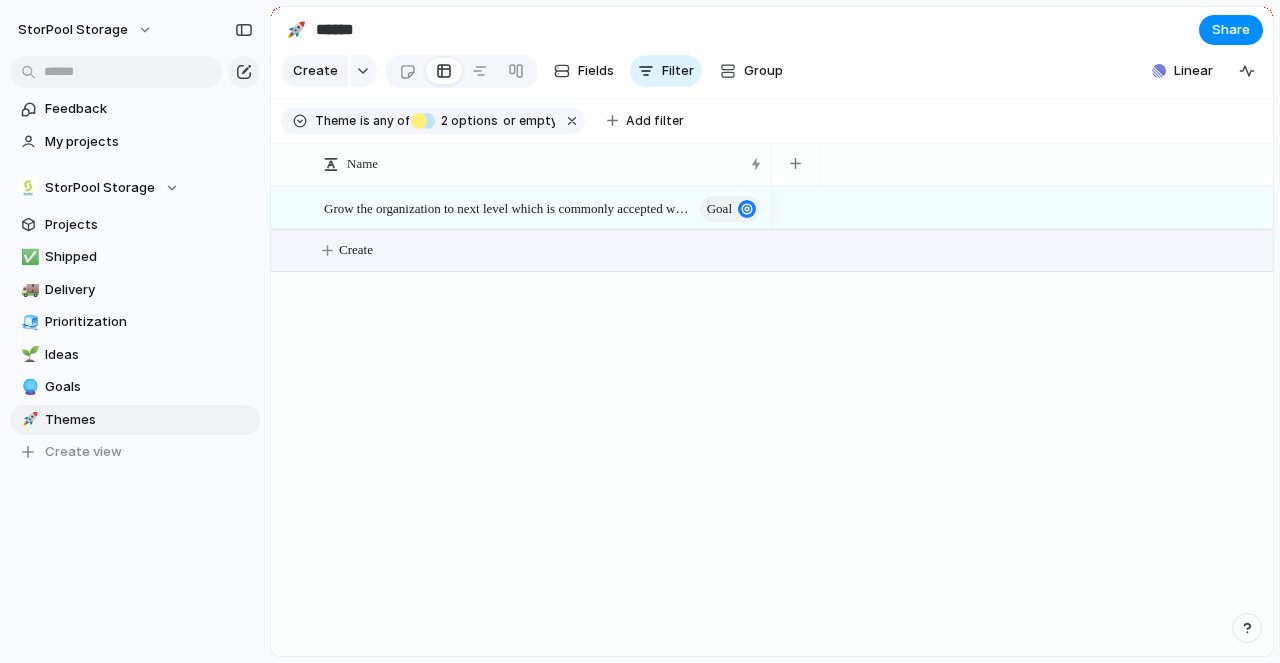 click on "Create" at bounding box center [356, 250] 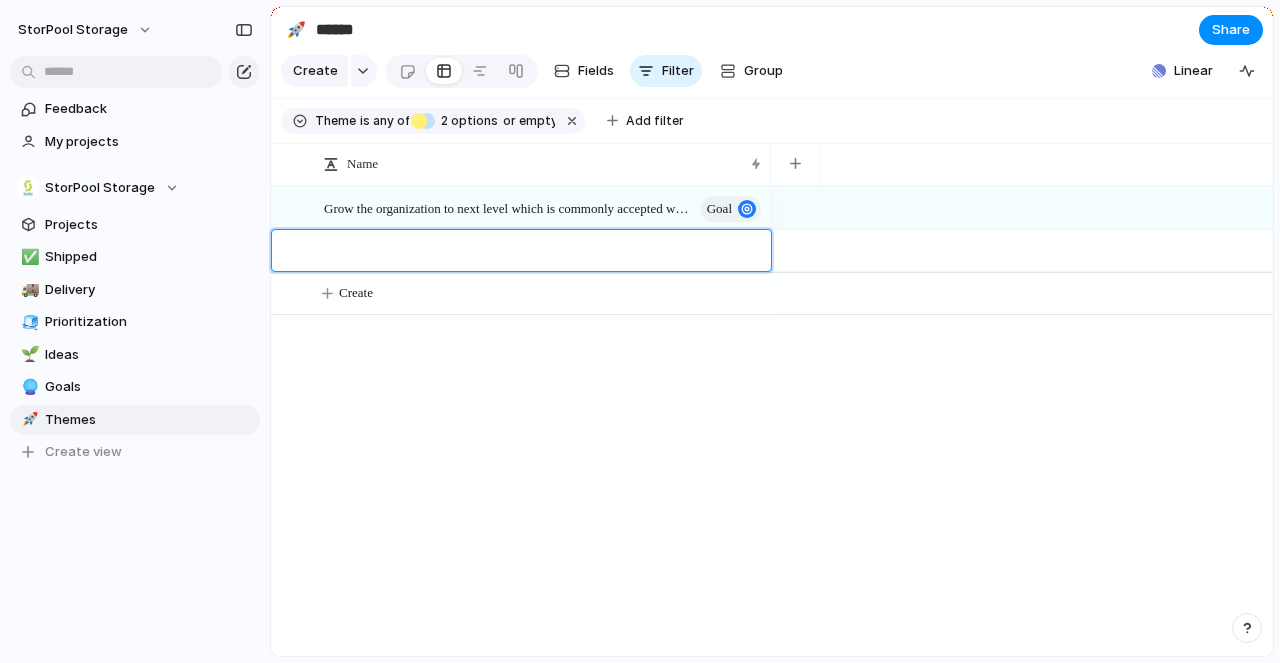click on "StorPool Storage Feedback My projects StorPool Storage Projects ✅ Shipped 🚚 Delivery 🧊 Prioritization 🌱 Ideas 🔮 Goals 🚀 Themes
To pick up a draggable item, press the space bar.
While dragging, use the arrow keys to move the item.
Press space again to drop the item in its new position, or press escape to cancel.
Create view Keep using Index You're approaching the free limit of 300 items Upgrade plan 🚀 ****** Share Create Fields Filter Group Zoom Collapse Linear Theme is any of theme 1 theme 2 2   options or empty Add filter
Name
Grow the organization to next level which is commonly accepted when breaking the $10 mln recurring revenue barrier ($10-25m range) goal Create" at bounding box center [640, 331] 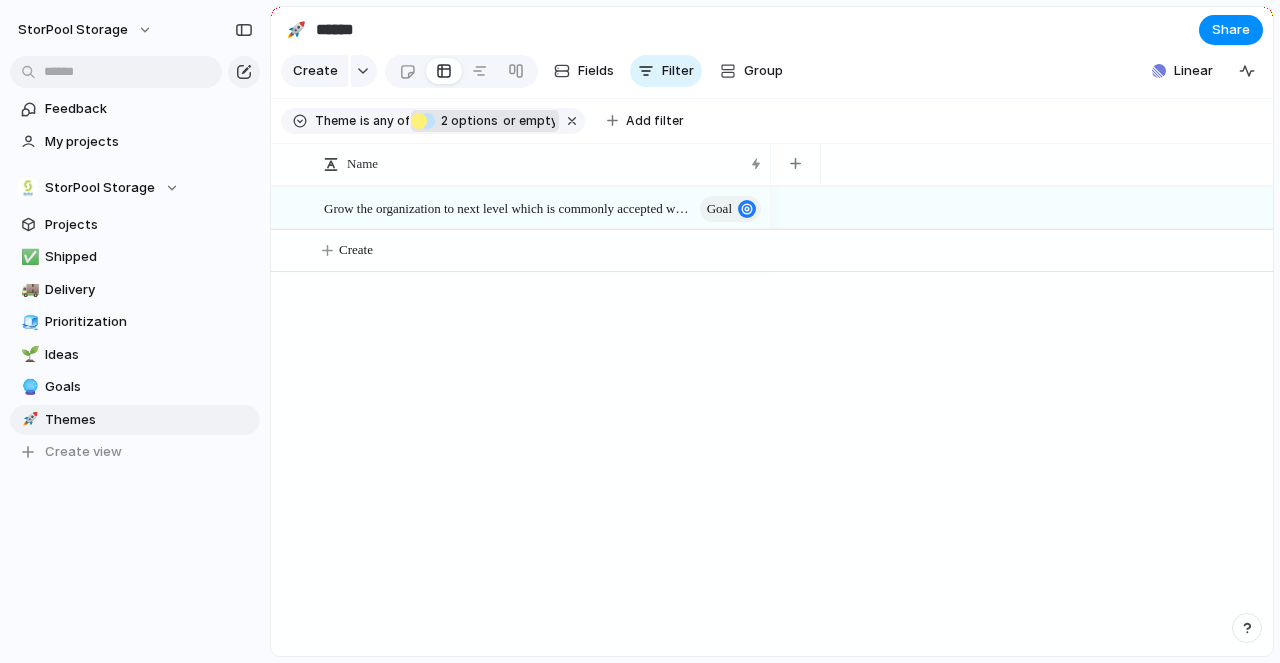 click on "or empty" at bounding box center (528, 121) 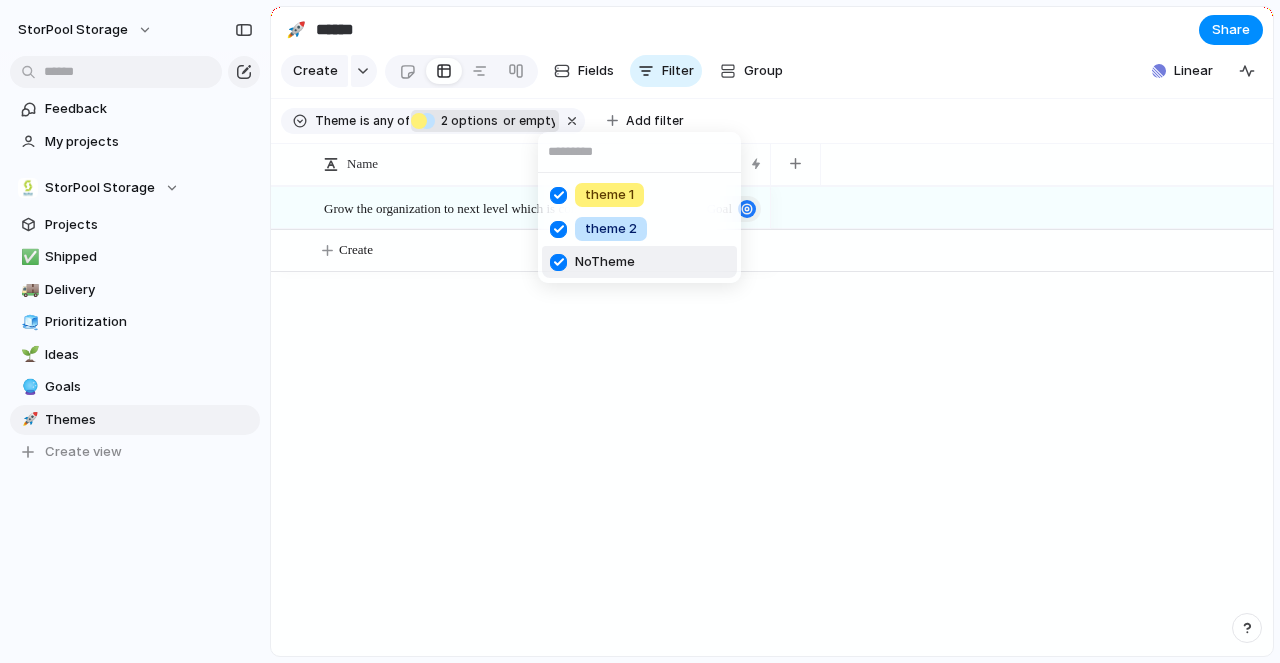 click at bounding box center [558, 262] 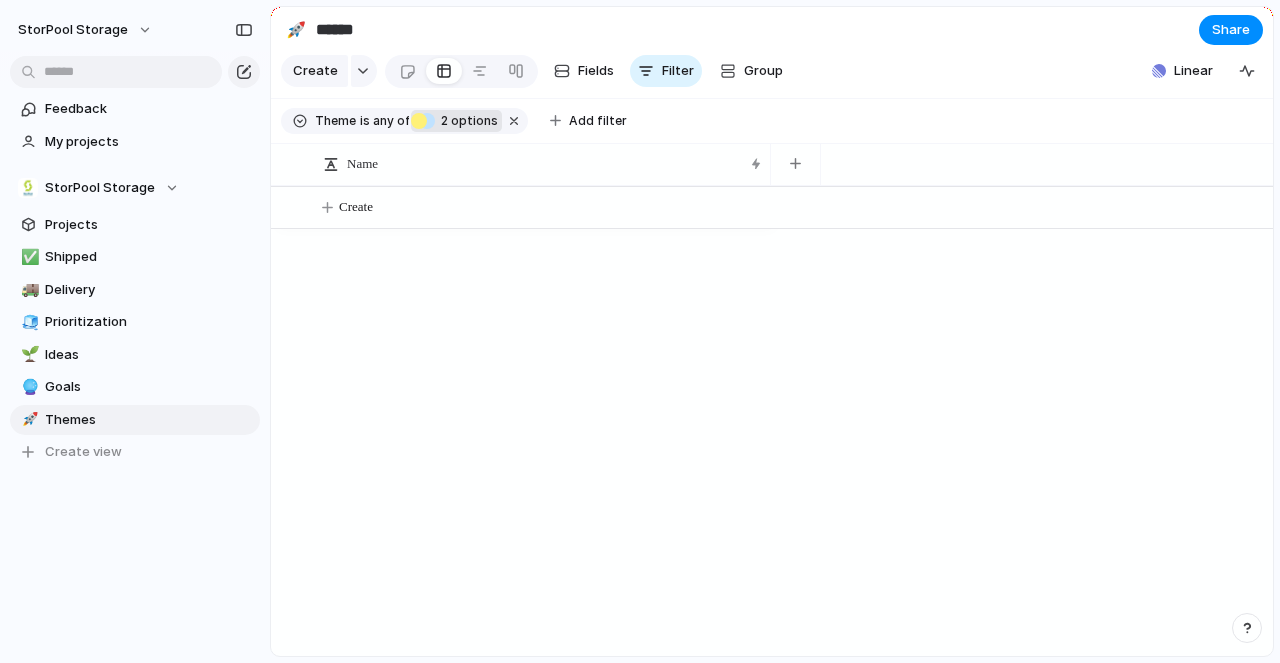 click on "theme 1   theme 2   No  Theme" at bounding box center (640, 331) 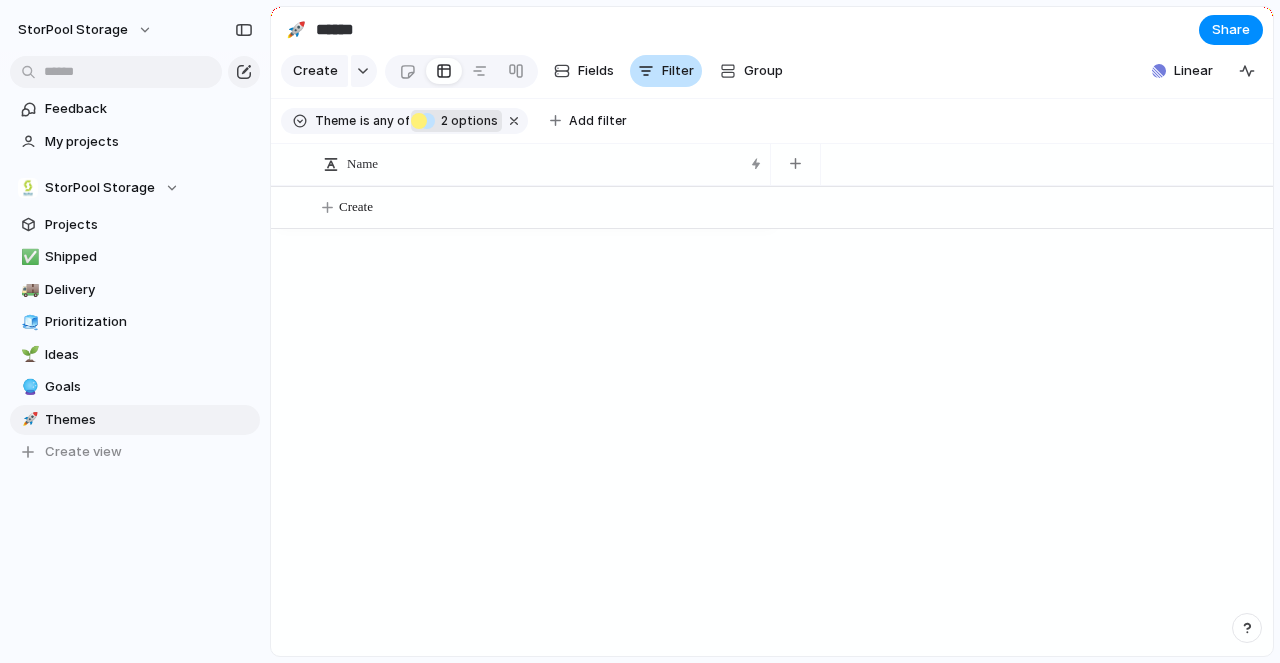 click on "Filter" at bounding box center (678, 71) 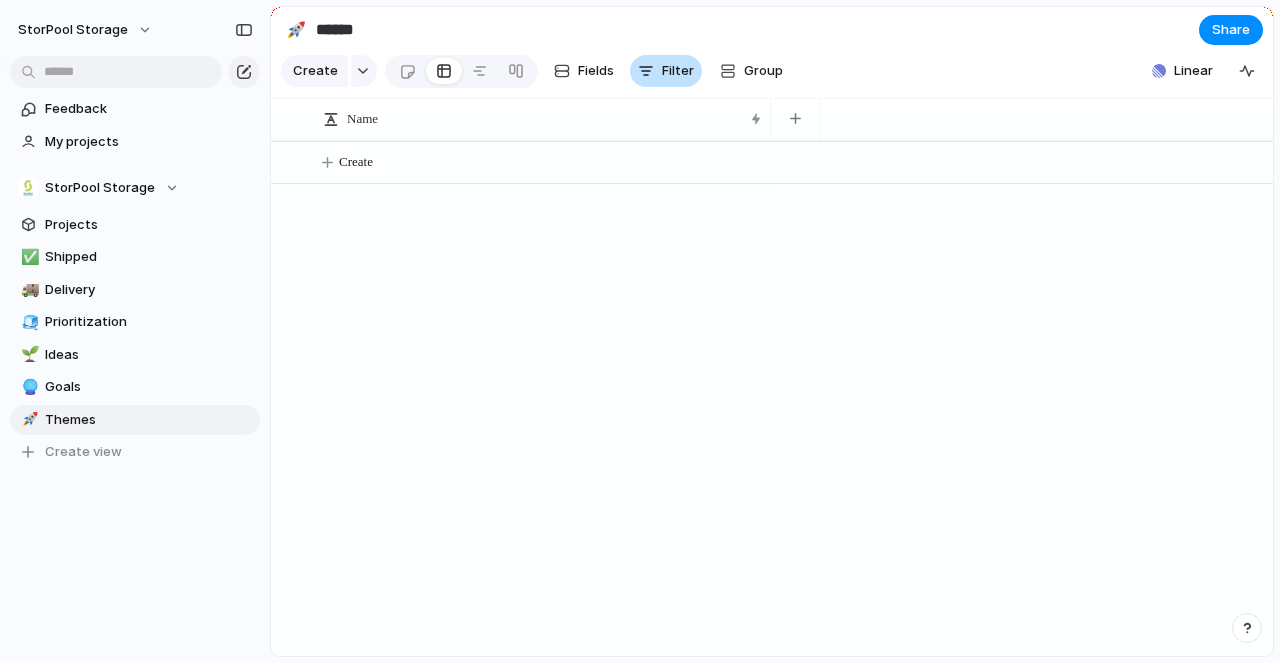 click on "Filter" at bounding box center [678, 71] 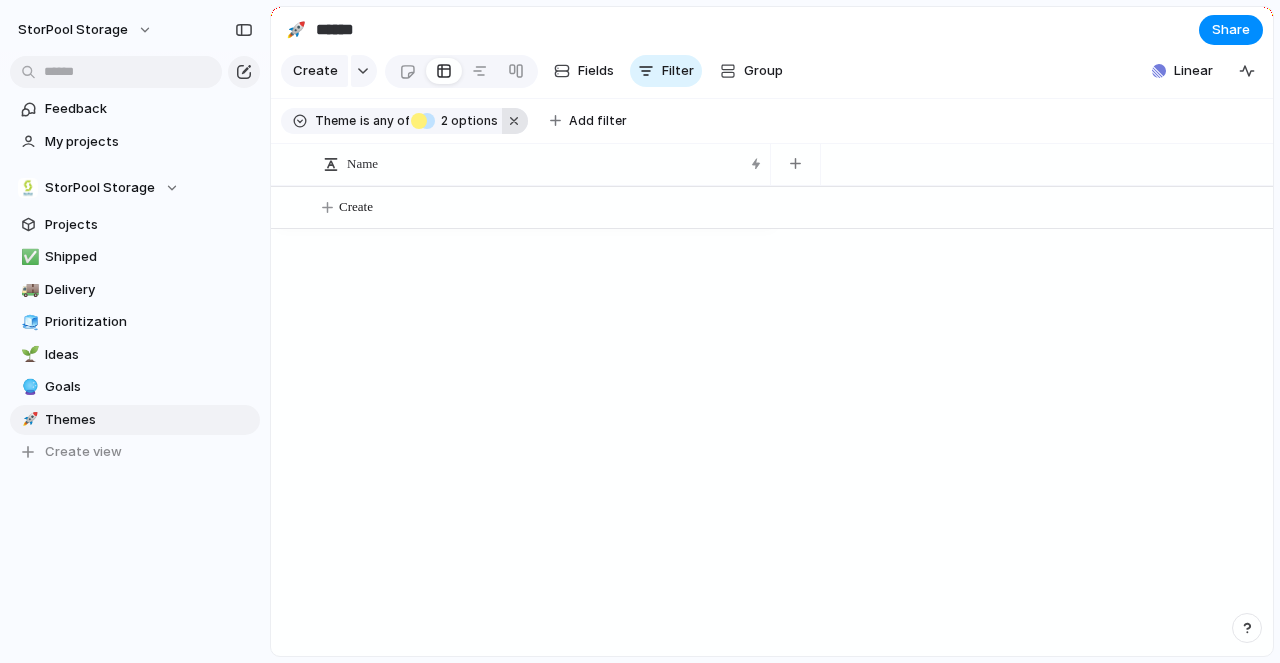 click at bounding box center [515, 121] 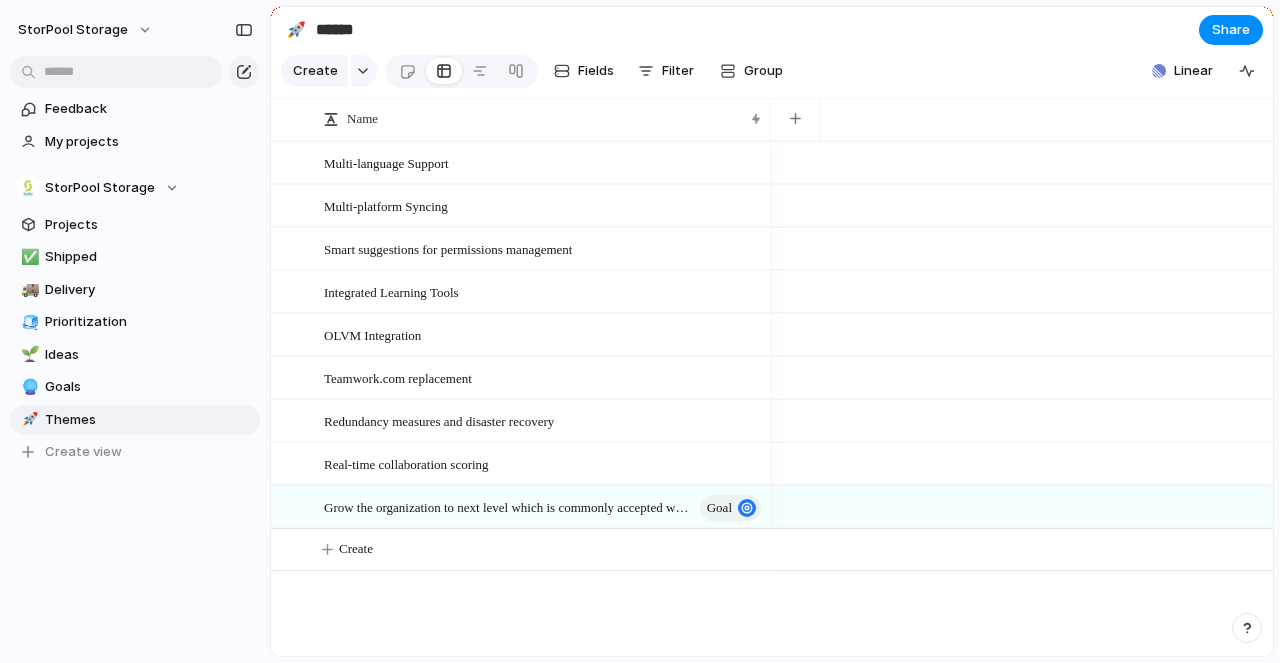 click on "******" at bounding box center [429, 30] 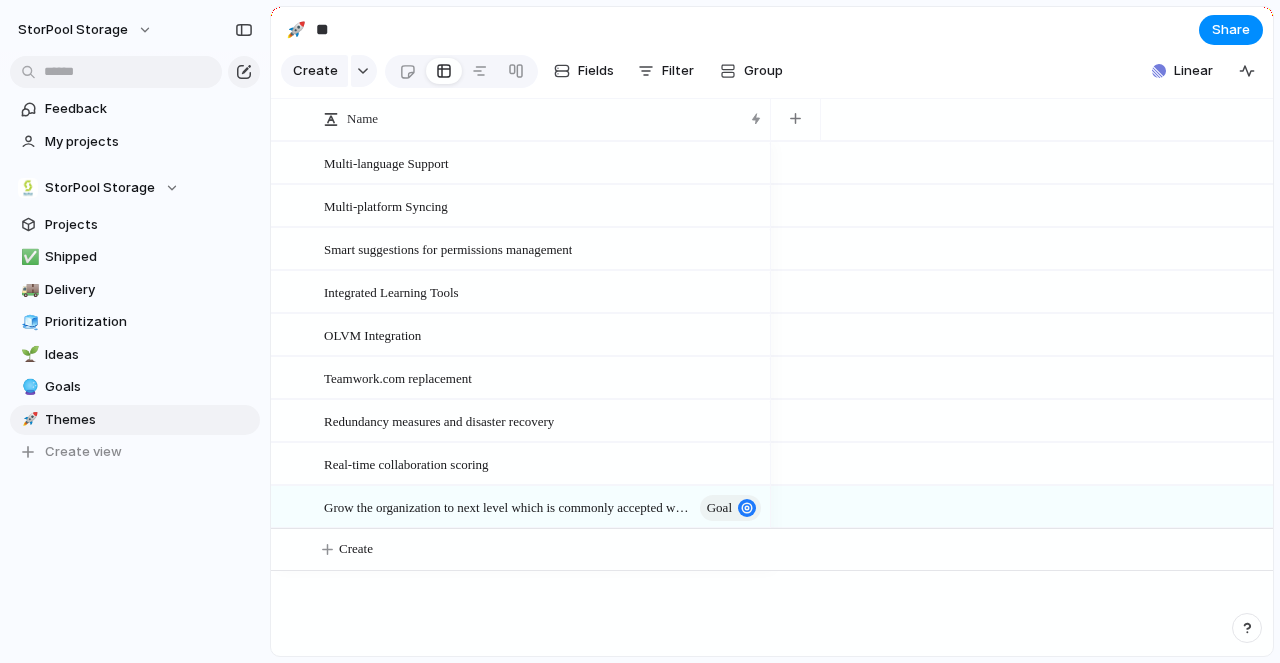 type on "*" 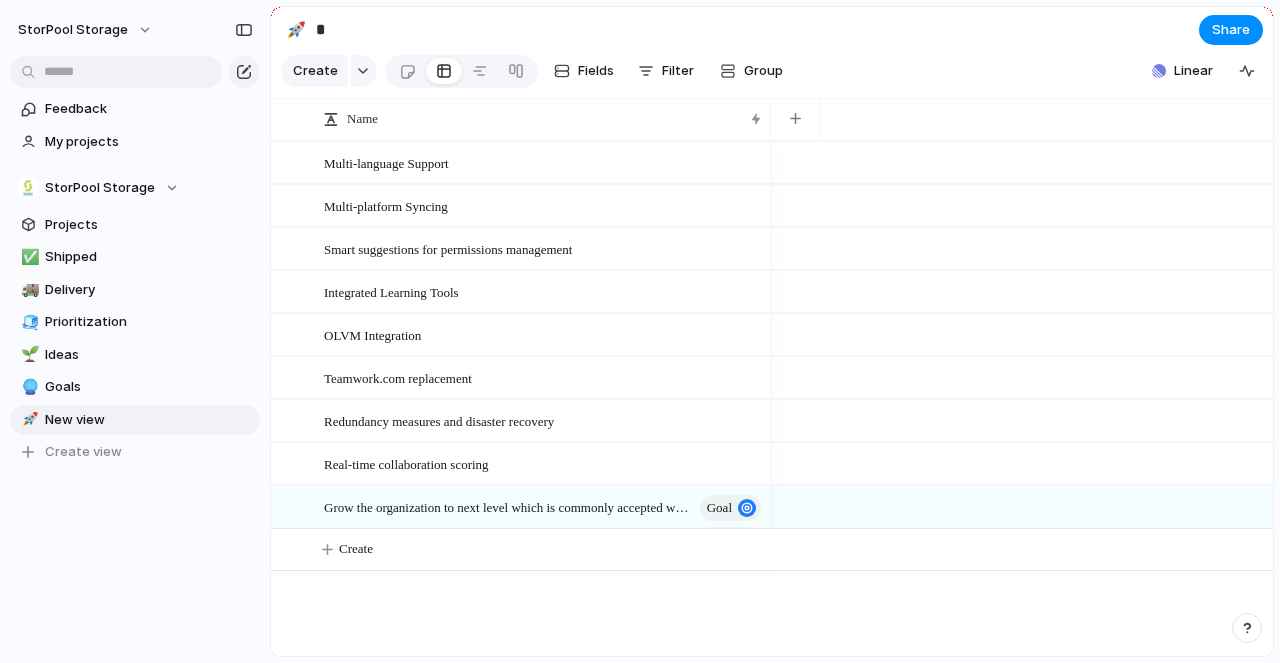 type 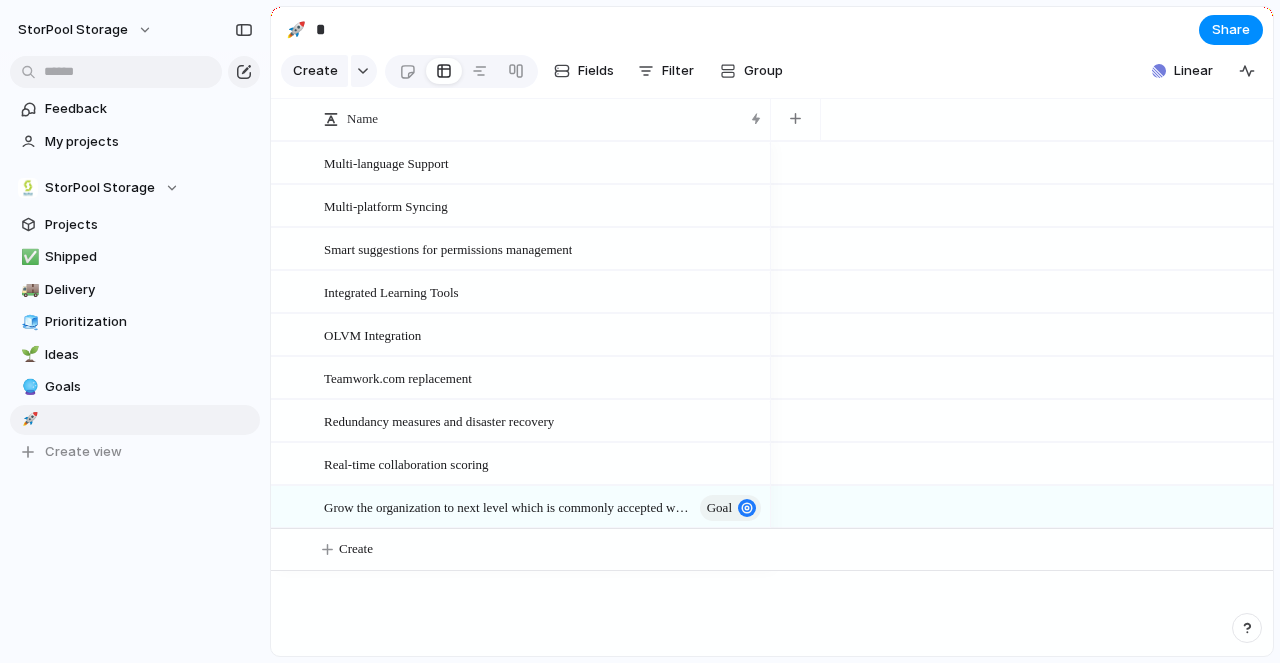 type 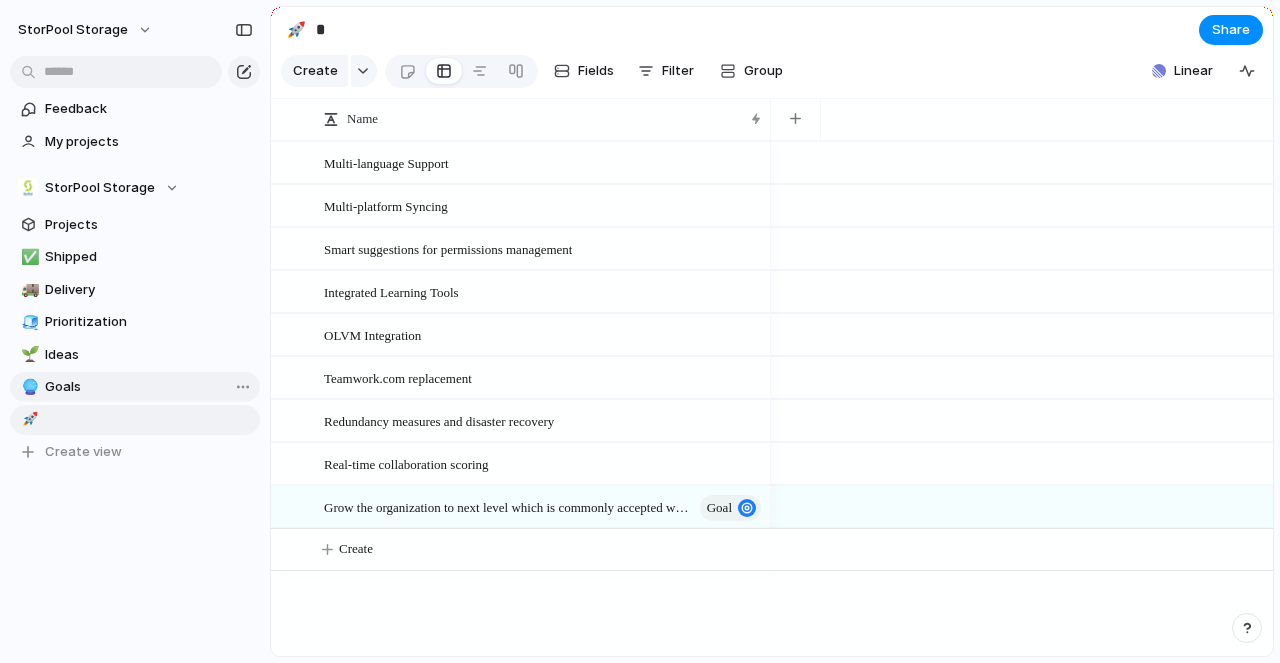 click on "Goals" at bounding box center [149, 387] 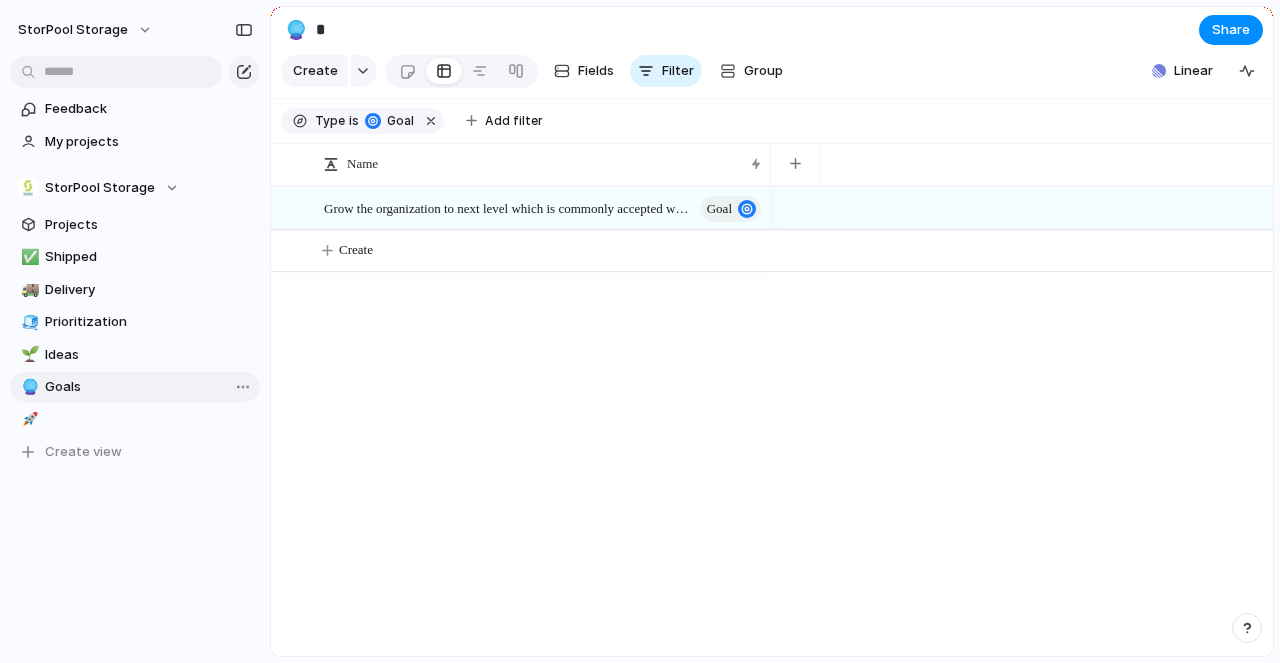 type on "*****" 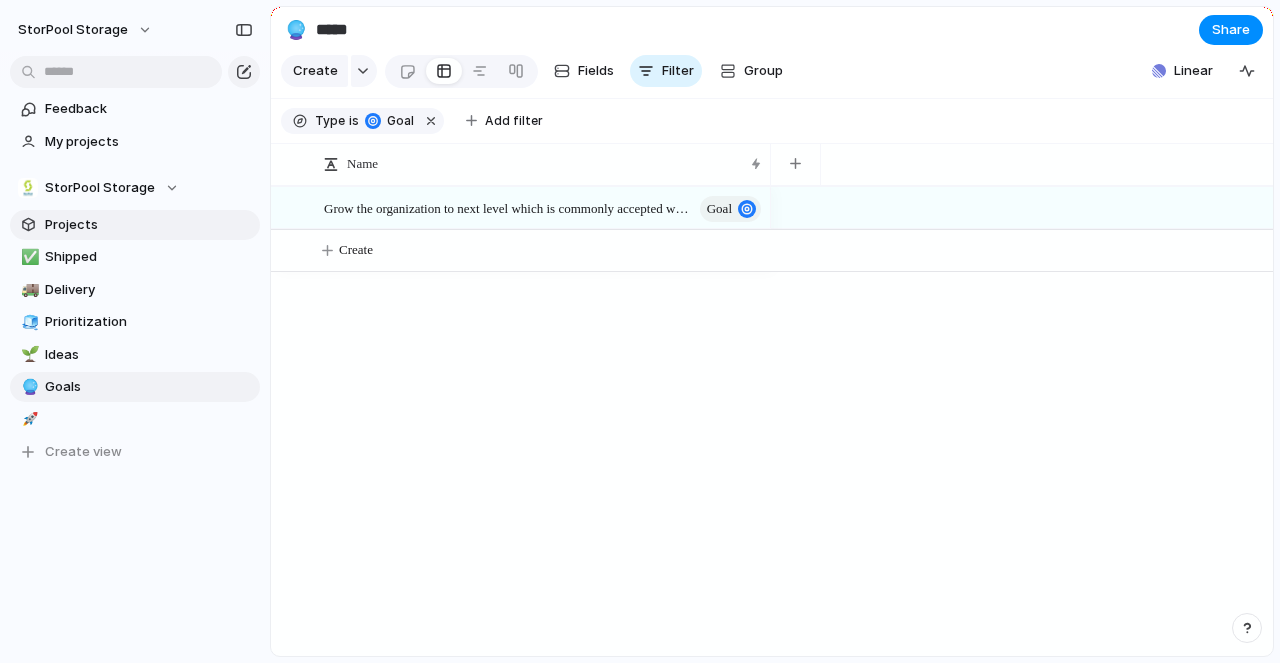 click on "Projects" at bounding box center (149, 225) 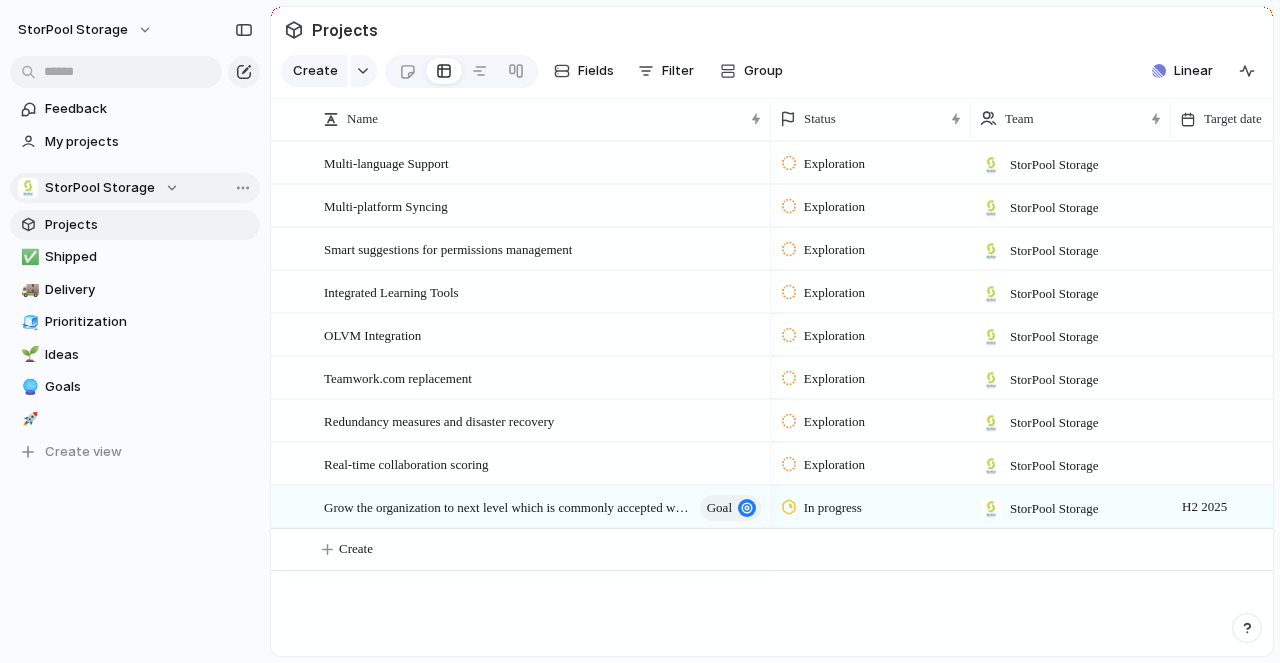 click on "StorPool Storage" at bounding box center [100, 188] 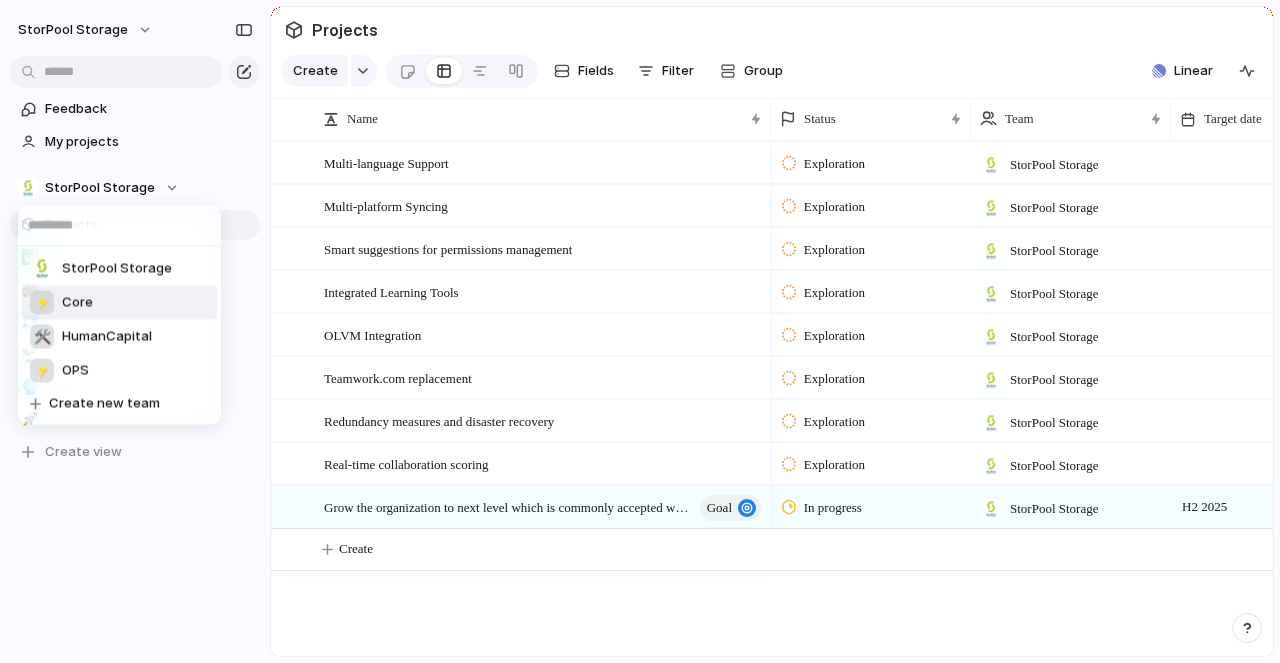 click on "⚡ Core" at bounding box center (119, 303) 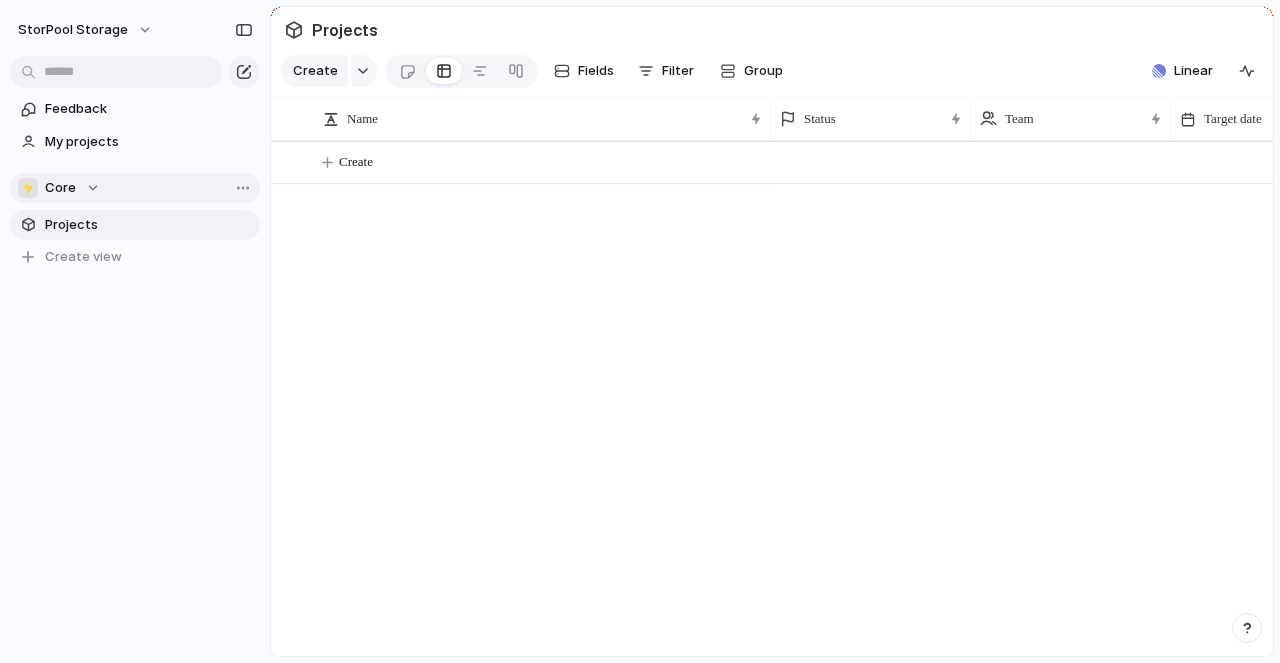 click on "⚡ Core" at bounding box center (59, 188) 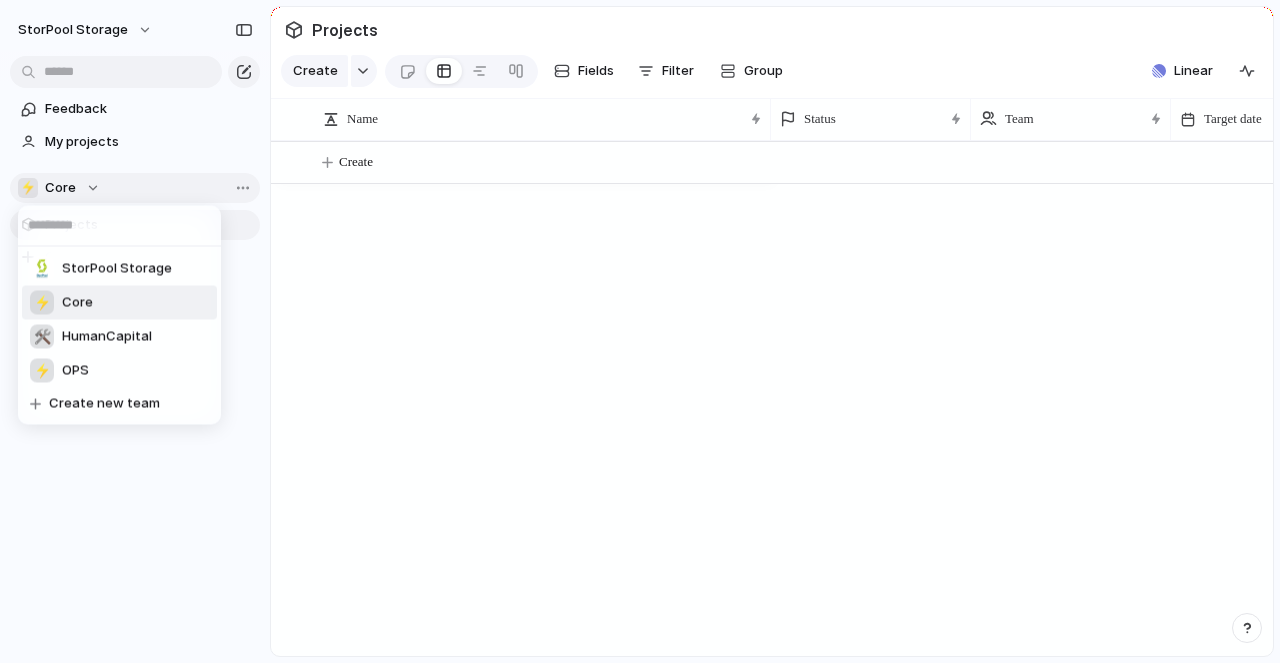 click on "StorPool Storage   ⚡ Core   🛠️ HumanCapital   ⚡ OPS   Create new team" at bounding box center [640, 331] 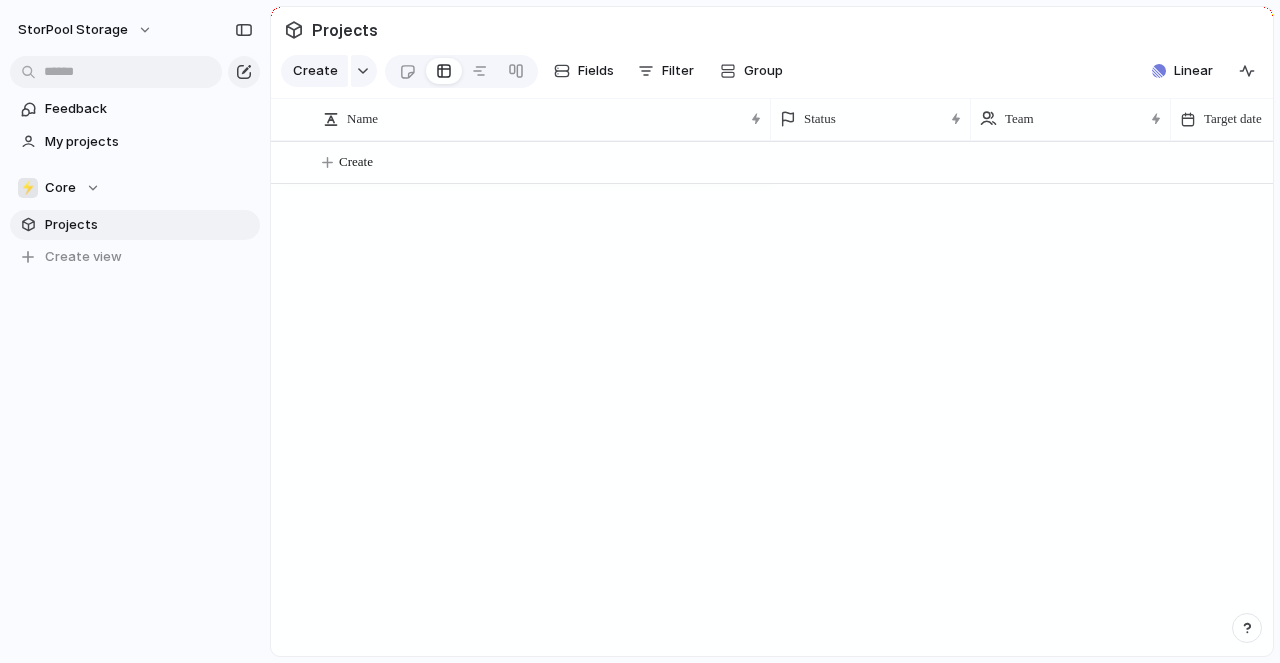 click on "Projects" at bounding box center [149, 225] 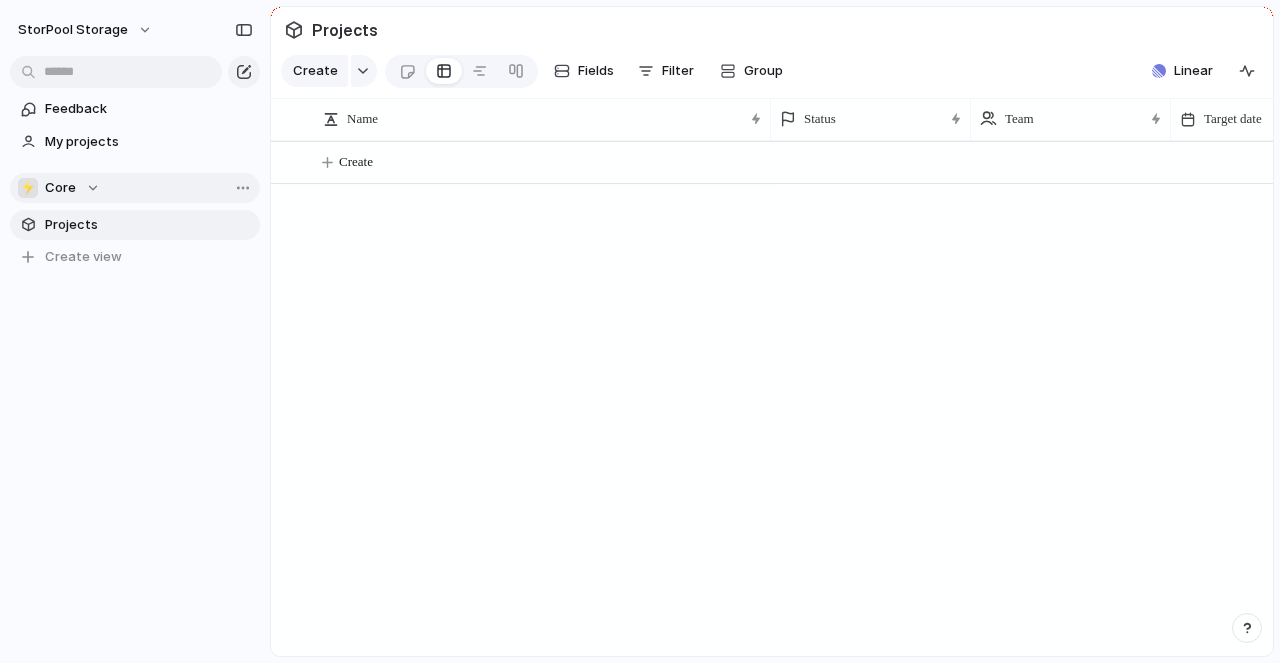 click on "⚡ Core" at bounding box center (59, 188) 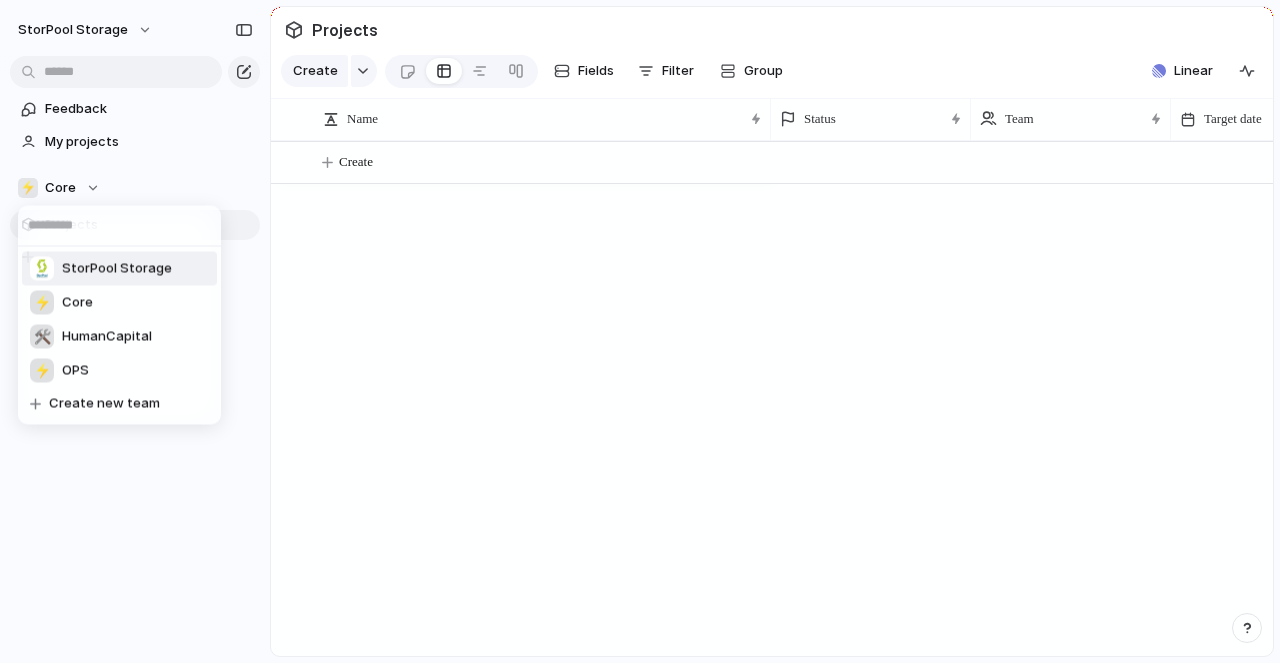 click on "StorPool Storage" at bounding box center [117, 269] 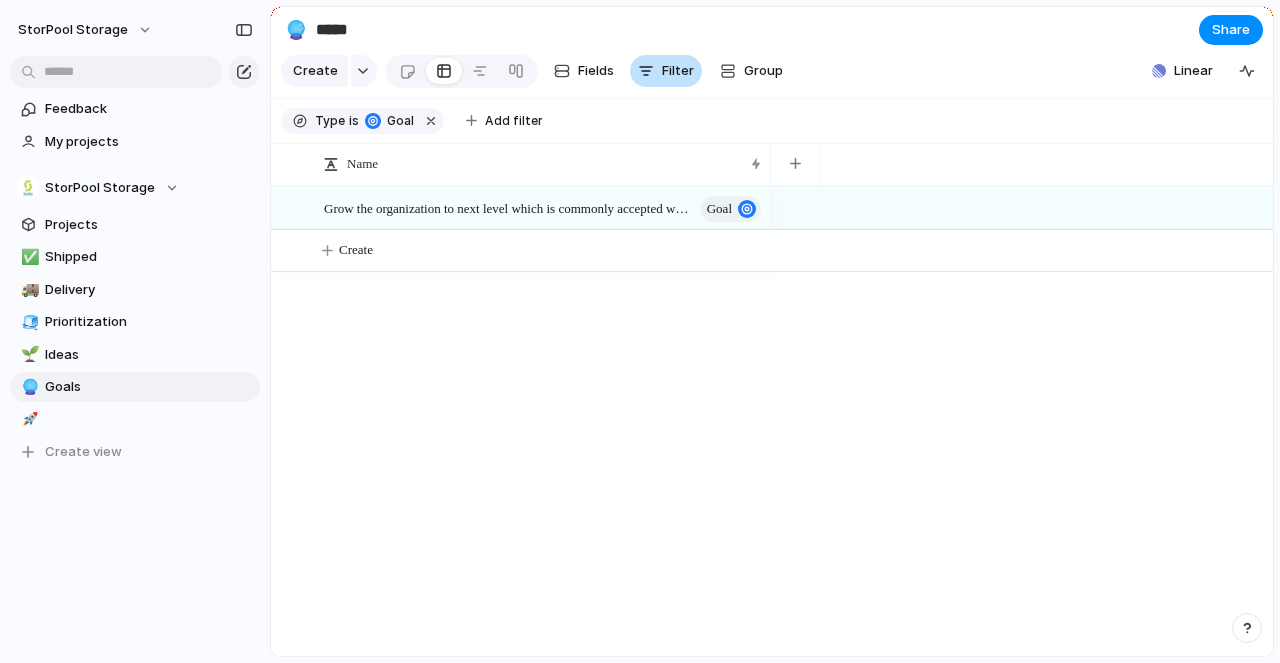 click on "Filter" at bounding box center (678, 71) 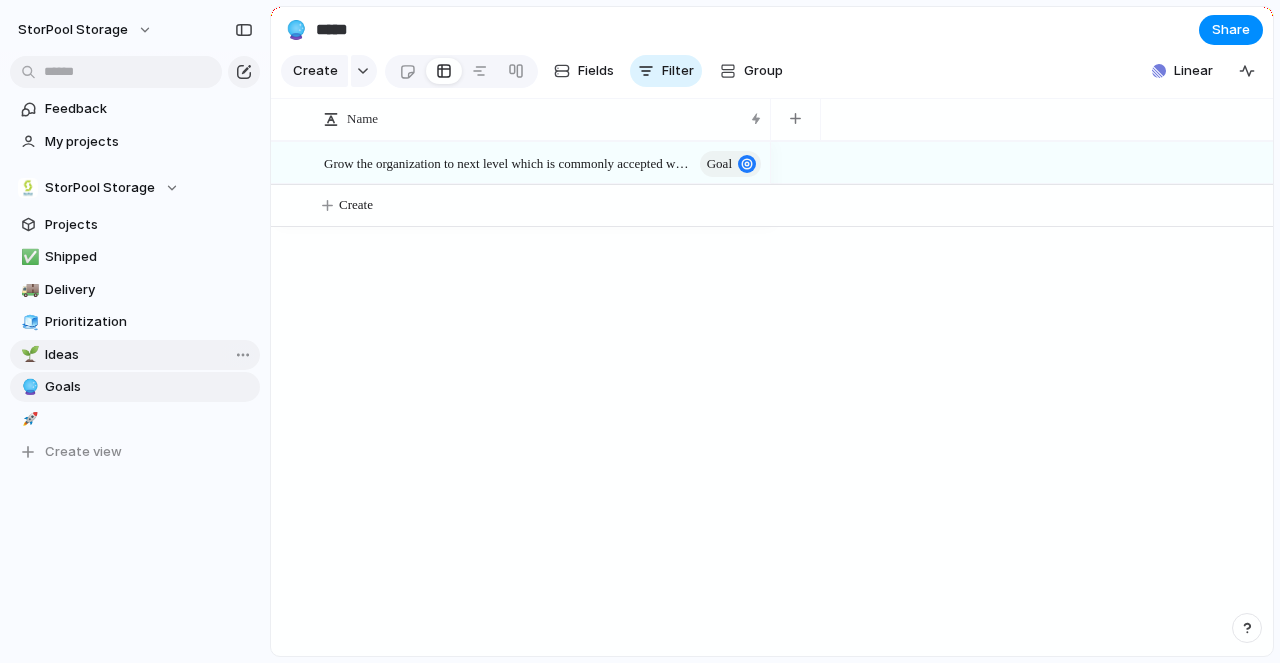 click on "Ideas" at bounding box center (149, 355) 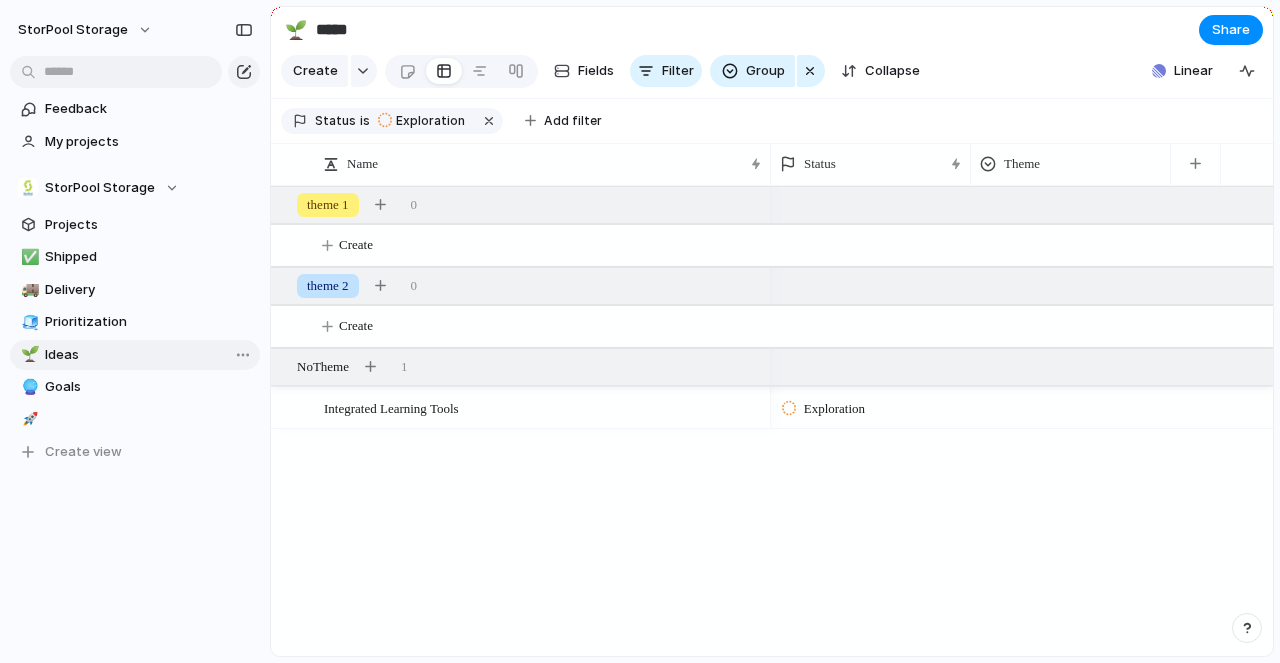 type on "*****" 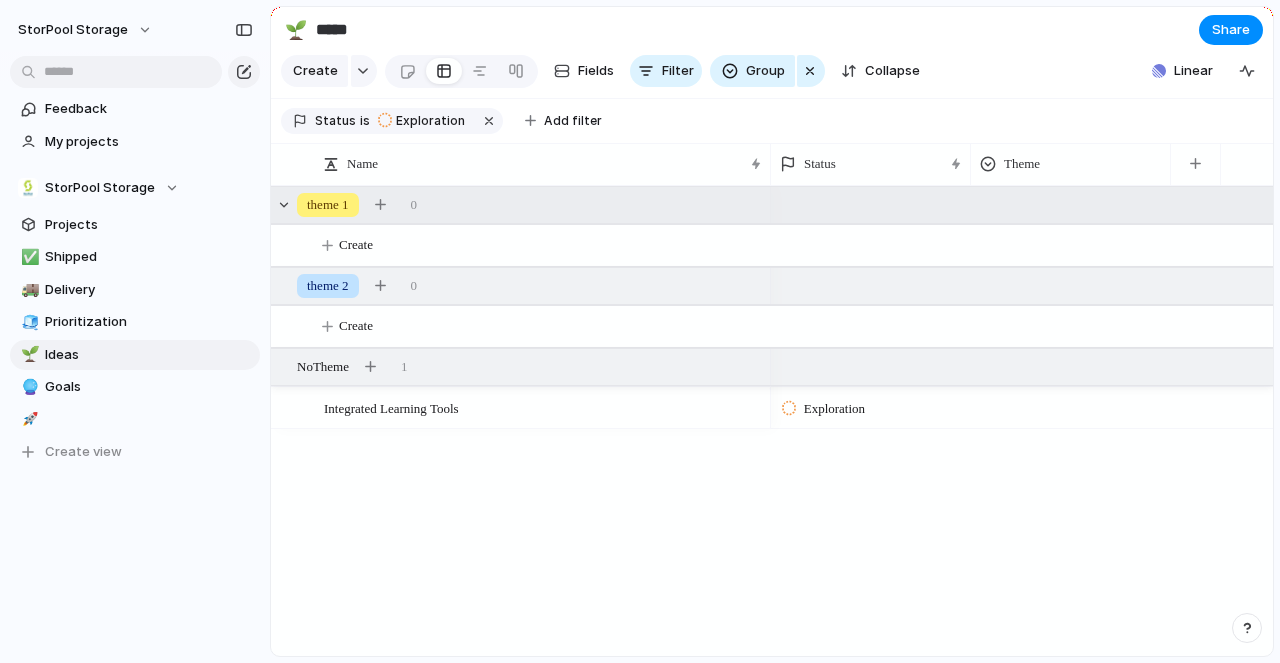 click on "theme 1" at bounding box center [328, 205] 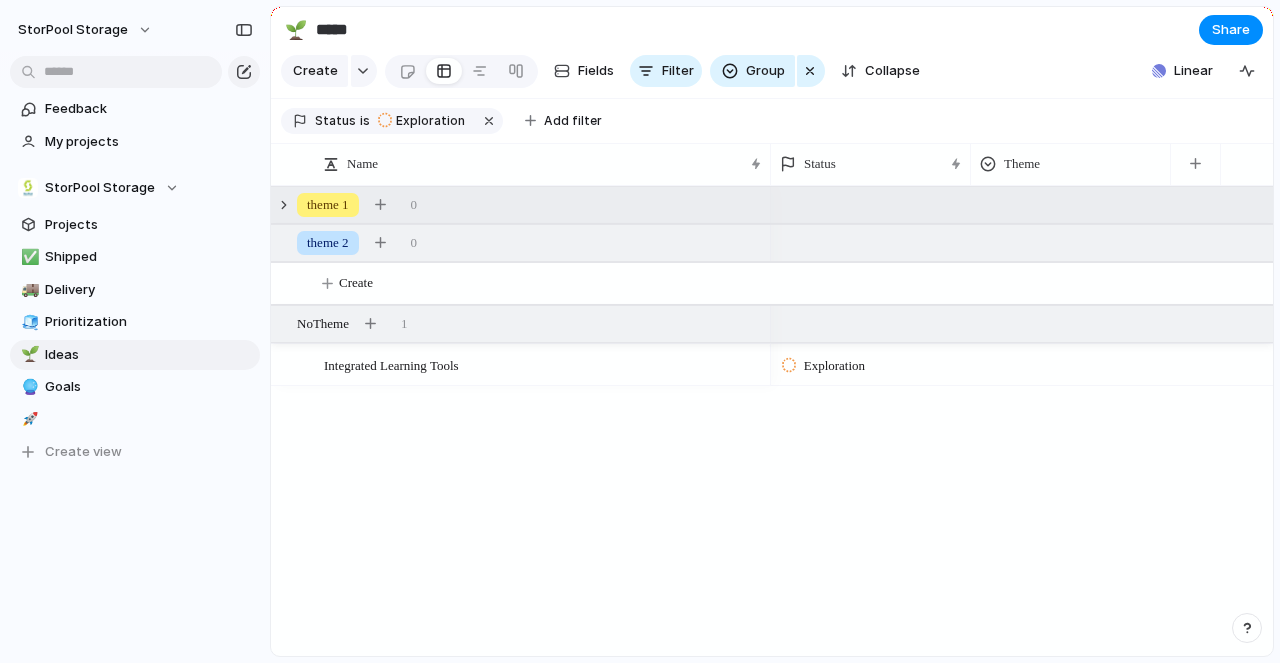 click on "theme 1" at bounding box center (328, 205) 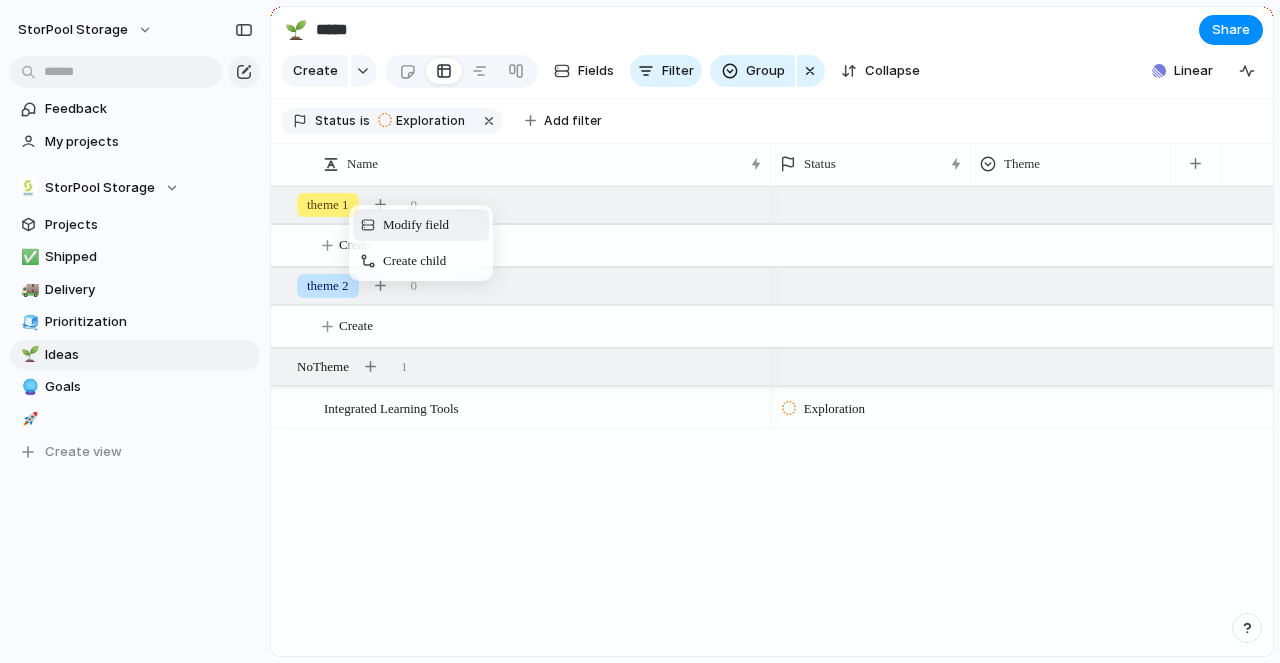 click on "Modify field" at bounding box center (421, 225) 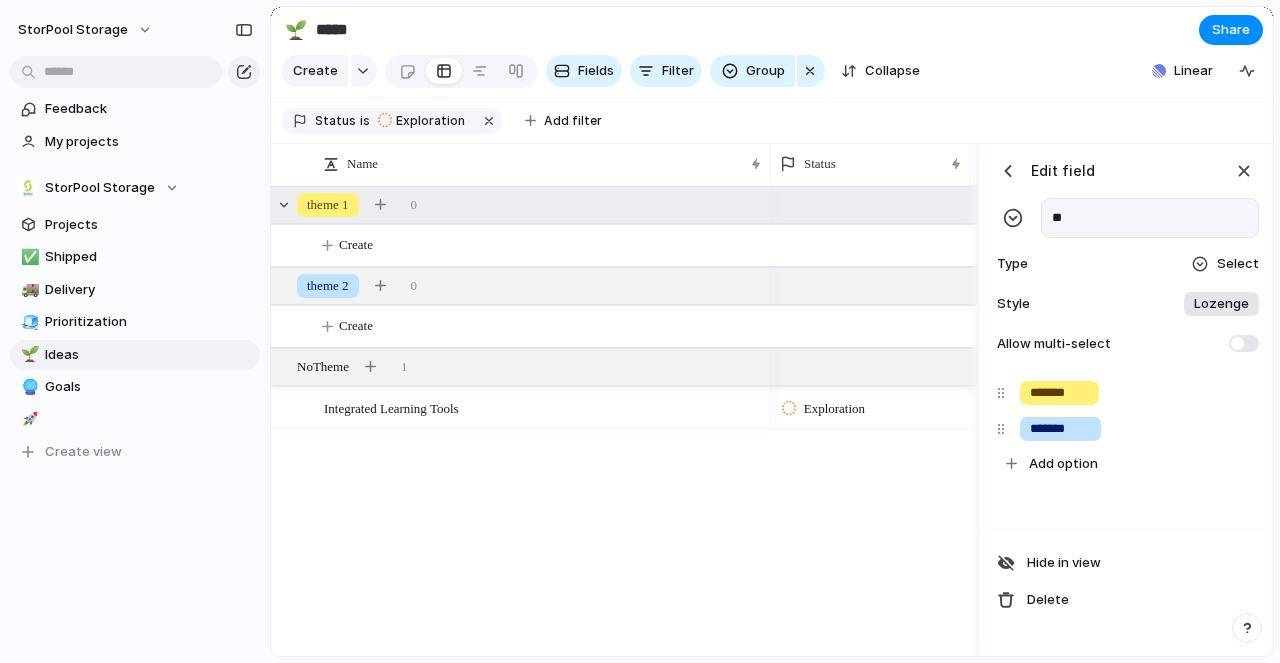 type on "*" 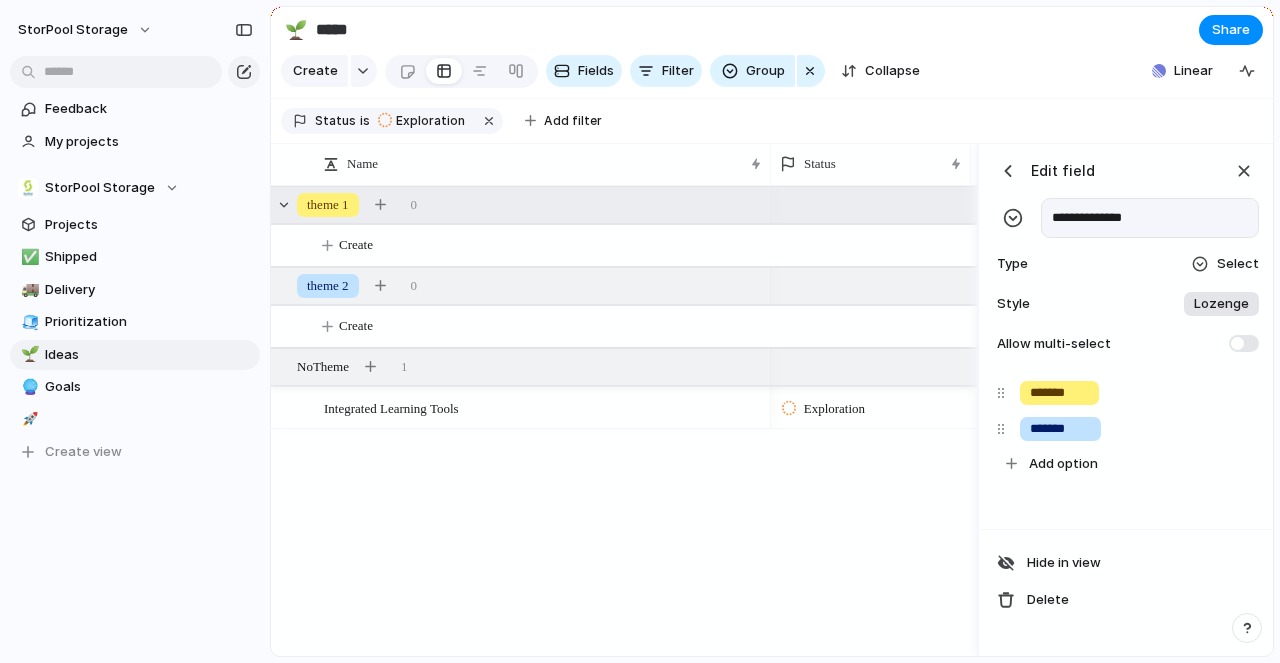type on "**********" 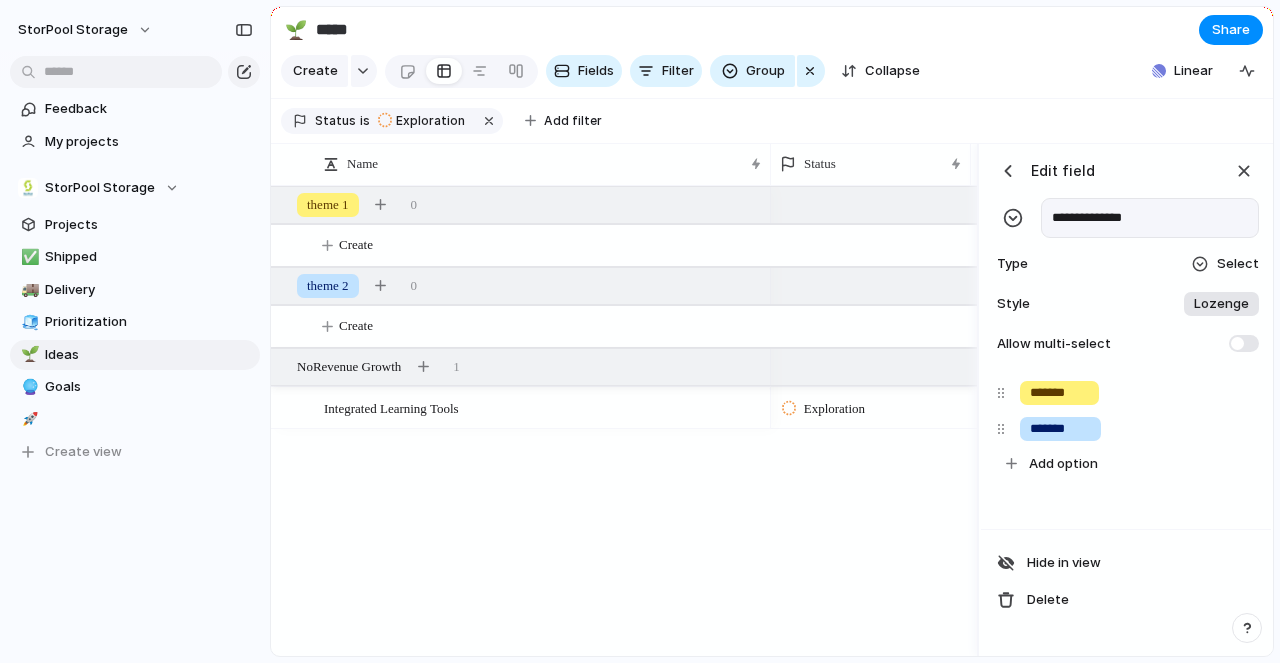 click on "Style Lozenge" at bounding box center [1126, 304] 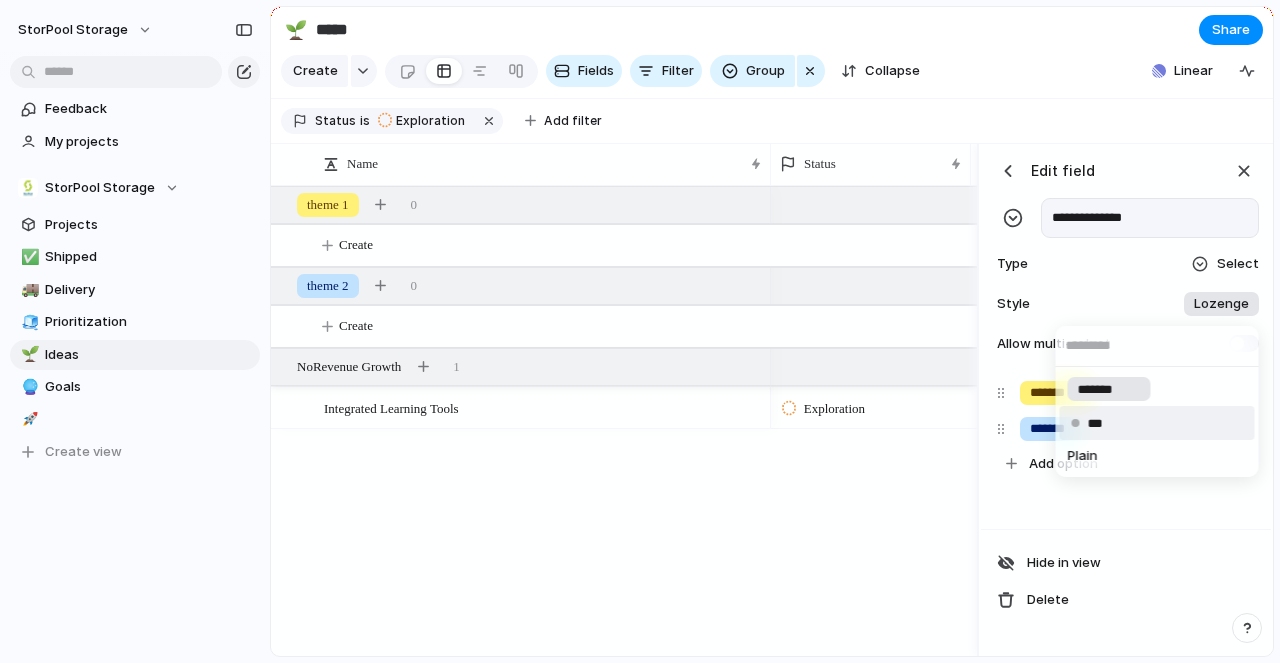 click on "***" at bounding box center (1157, 423) 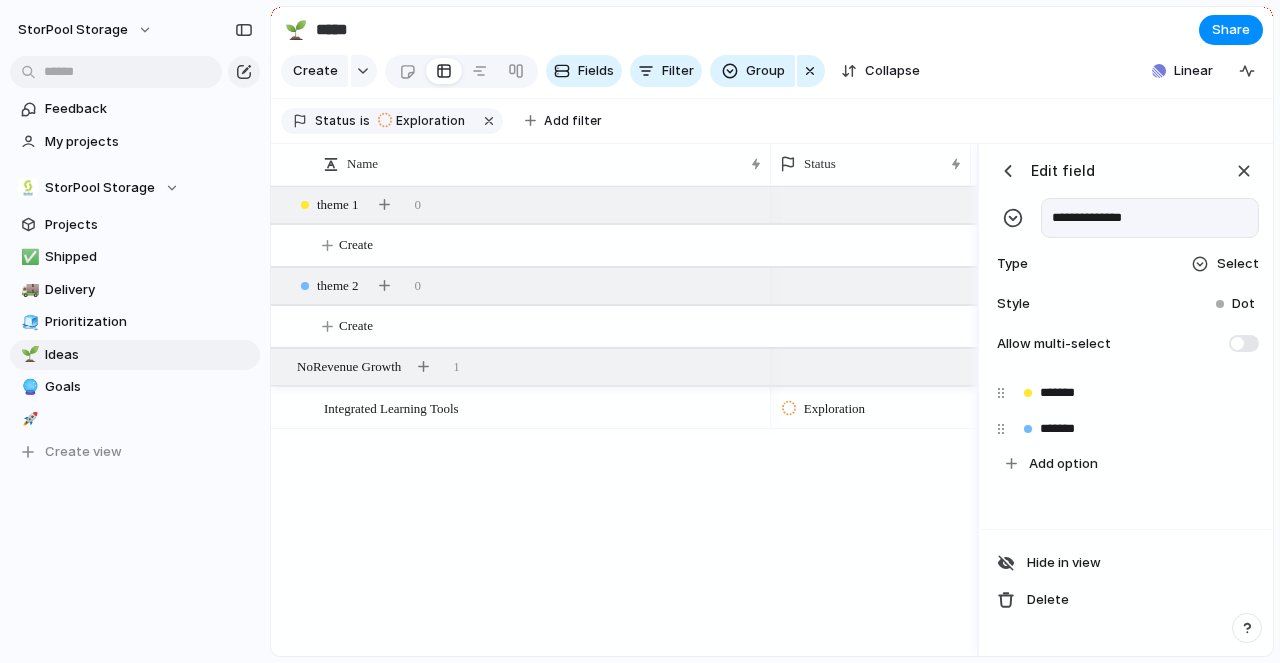 click on "Dot" at bounding box center [1243, 304] 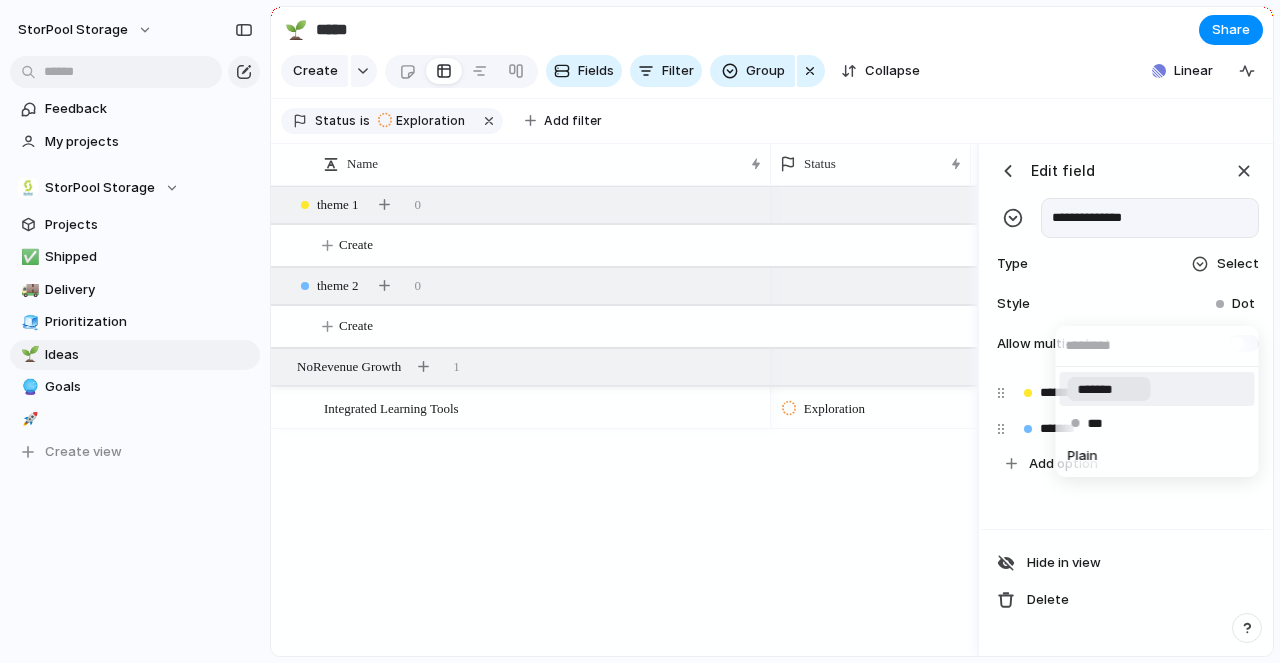 click on "*******" at bounding box center (1157, 389) 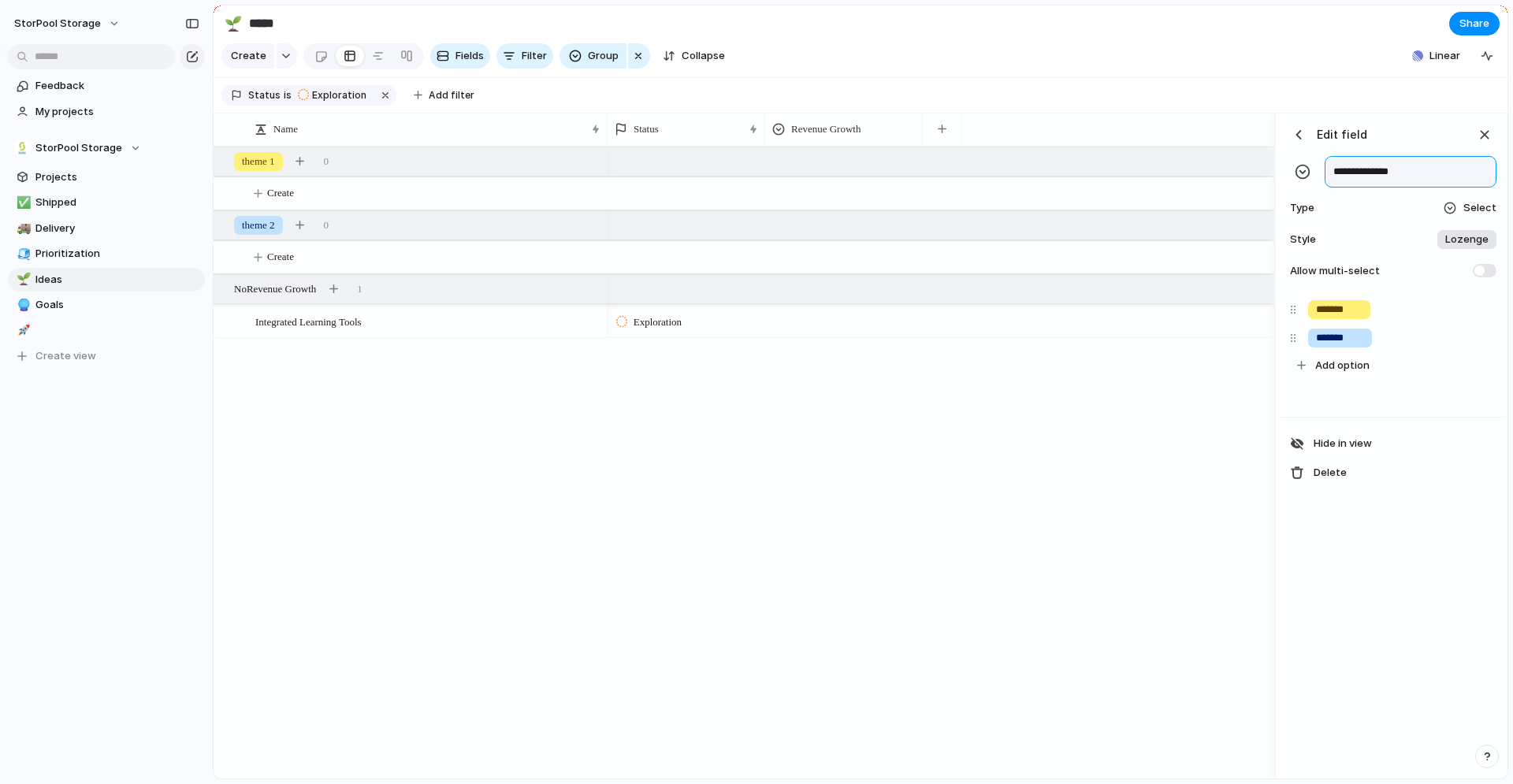 click on "**********" at bounding box center (1411, 172) 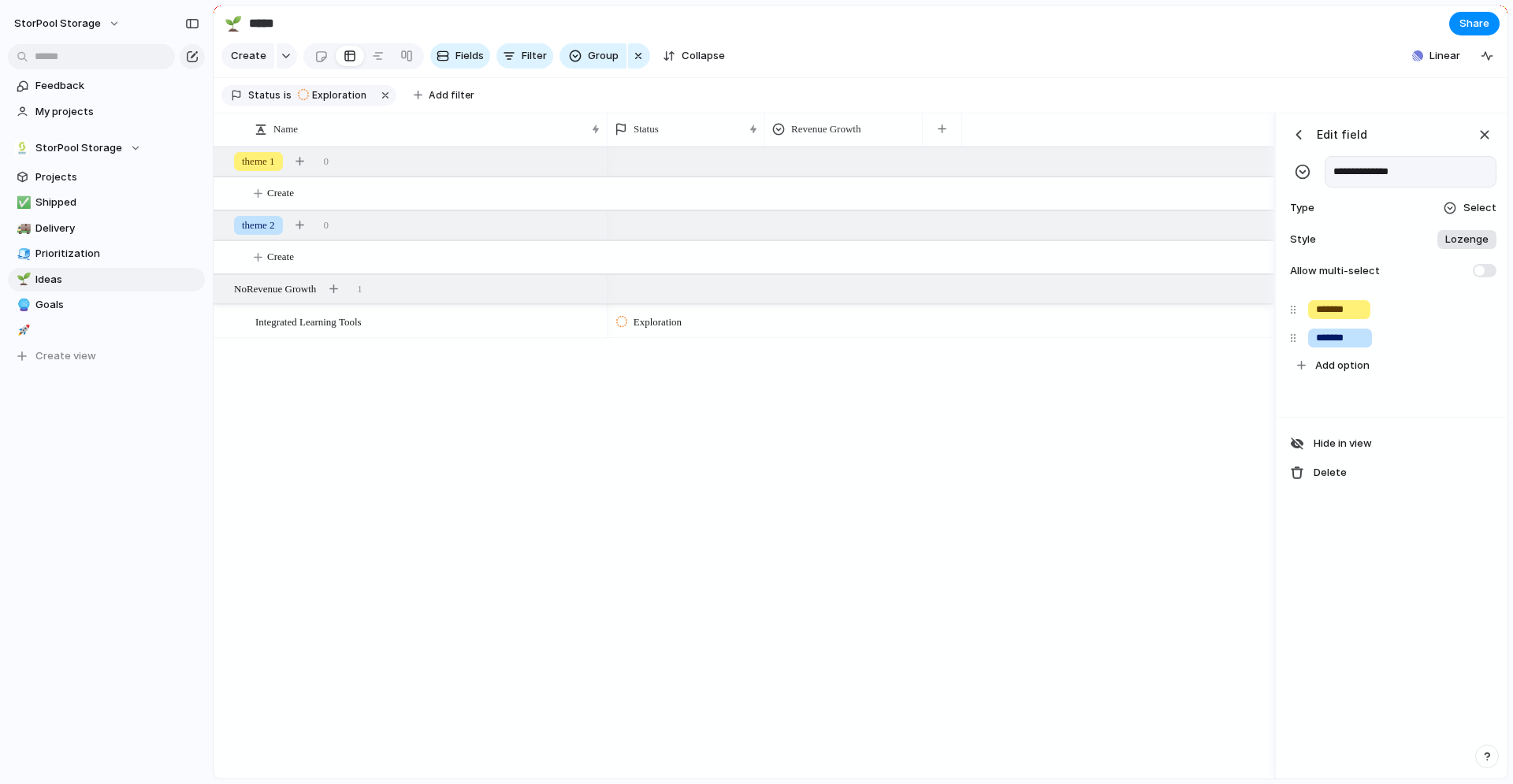 click at bounding box center (1299, 135) 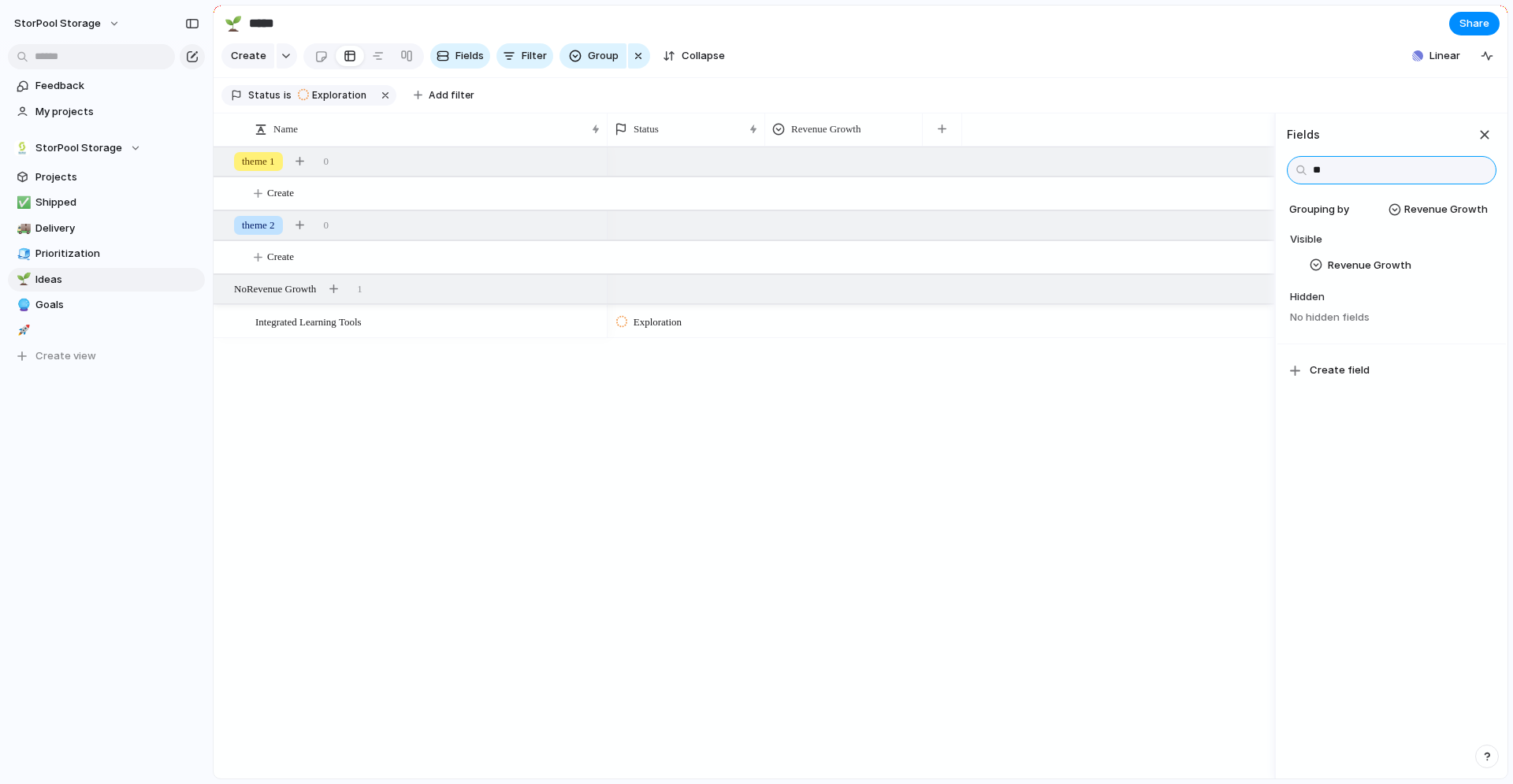 type on "*" 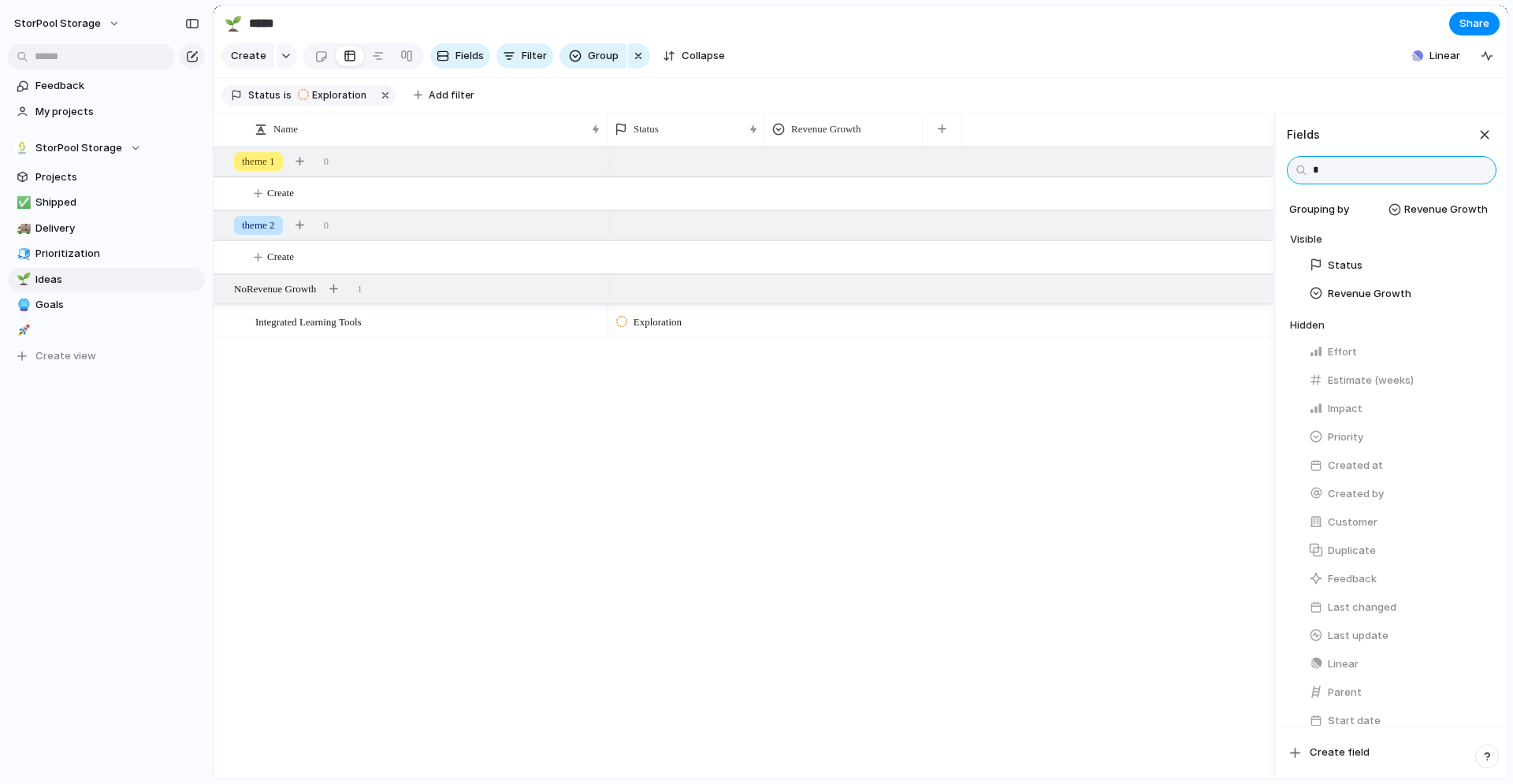 type 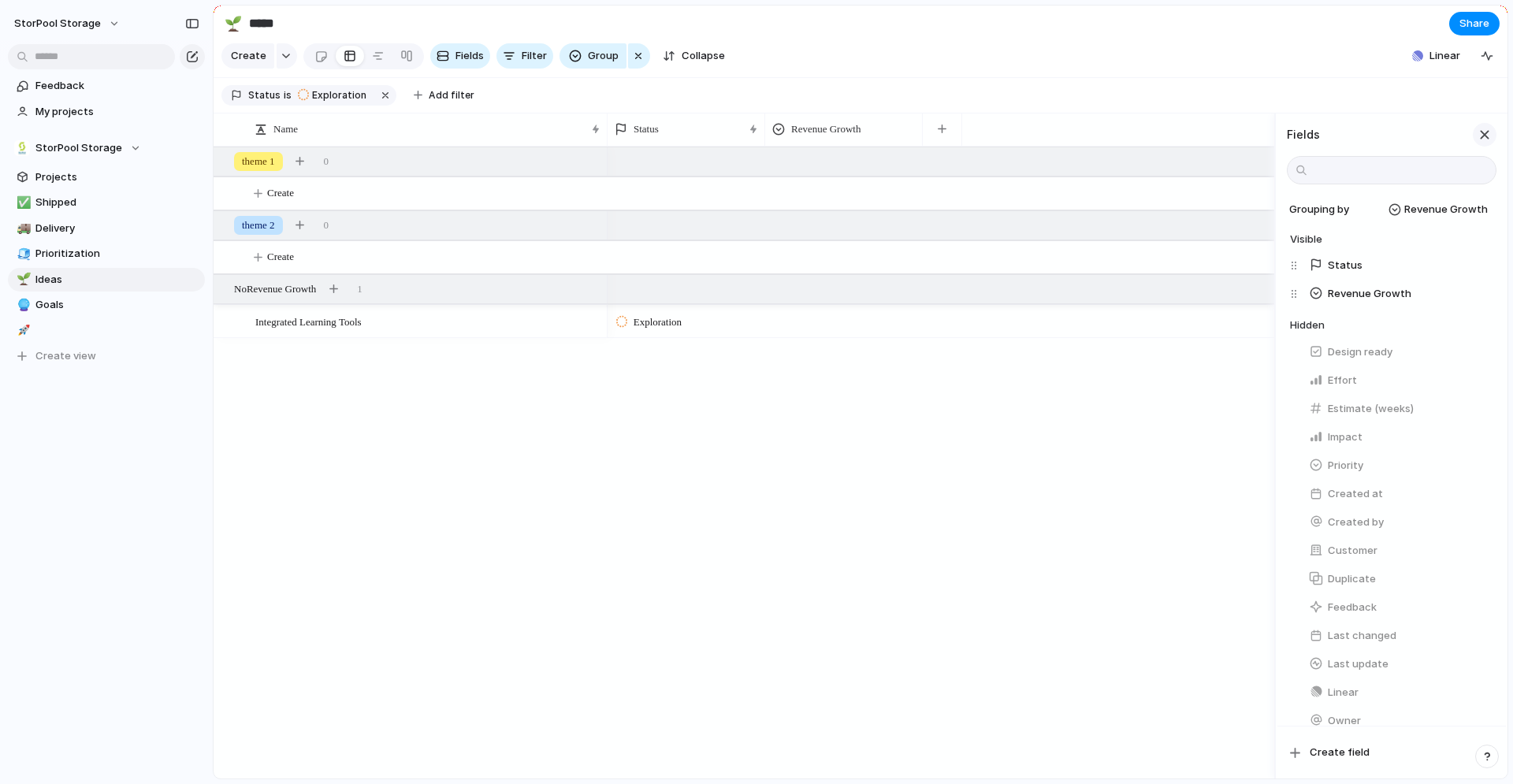 click at bounding box center (1485, 135) 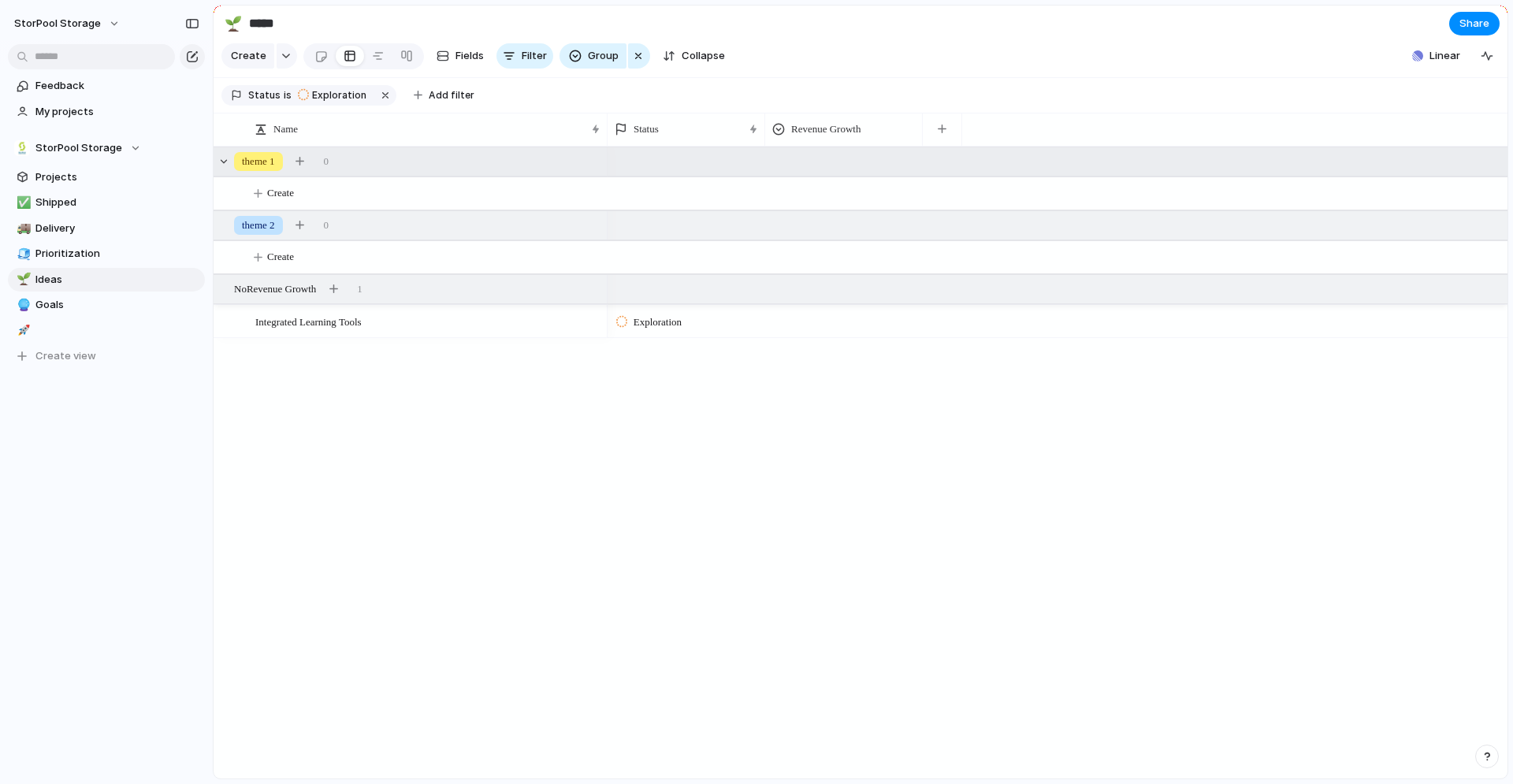click on "theme 1" at bounding box center (258, 162) 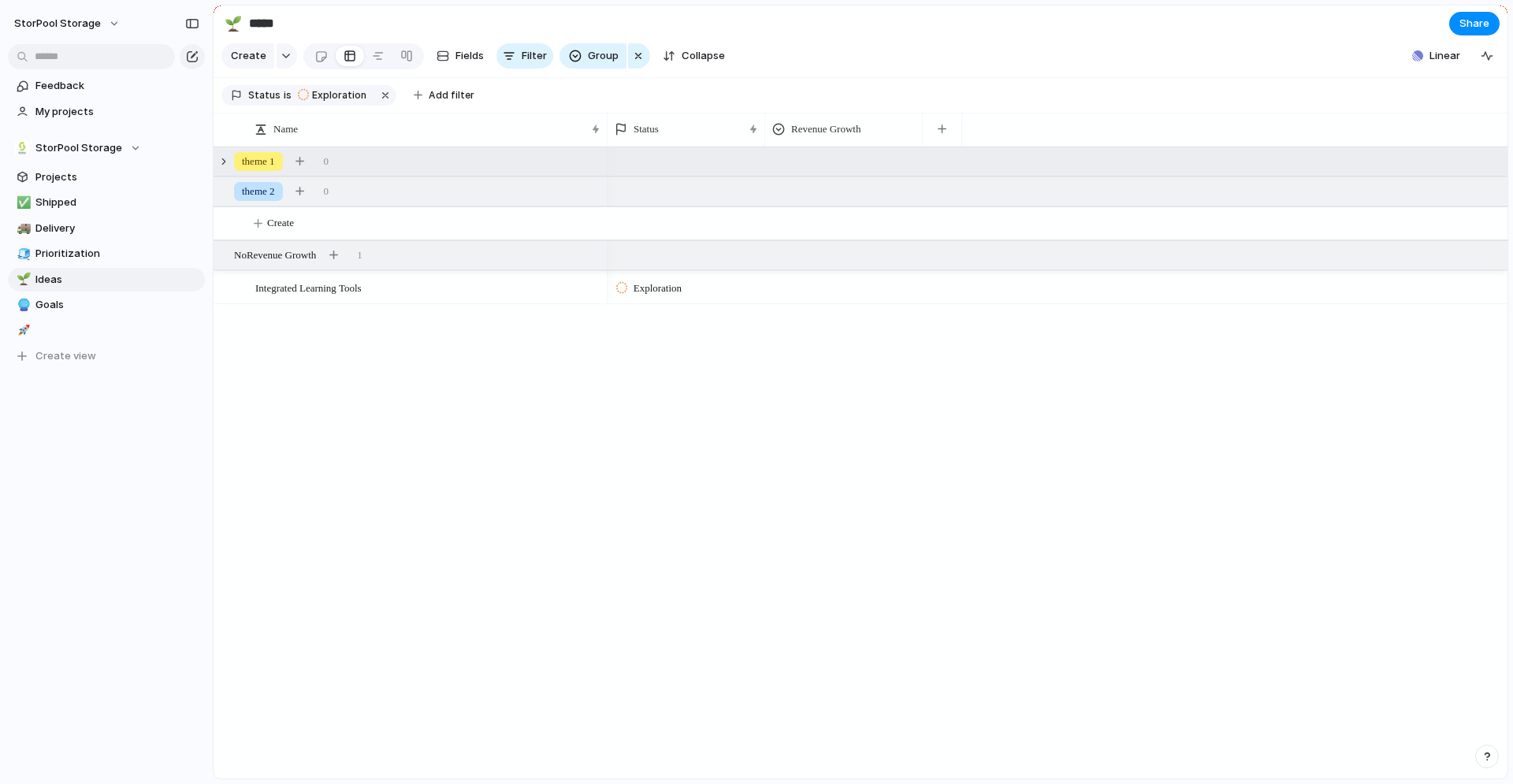 click on "theme 1" at bounding box center (258, 162) 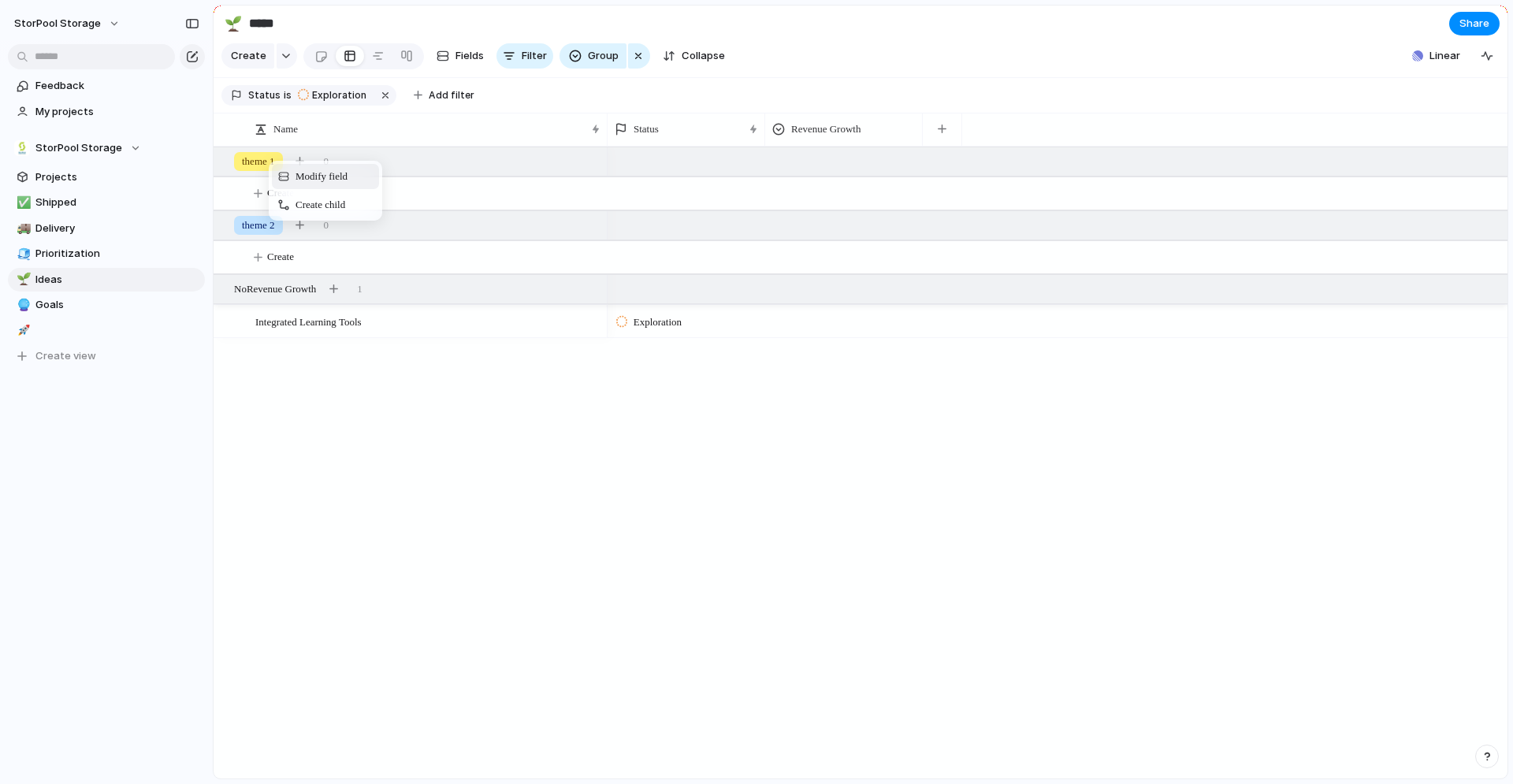 click on "Modify field" at bounding box center [322, 176] 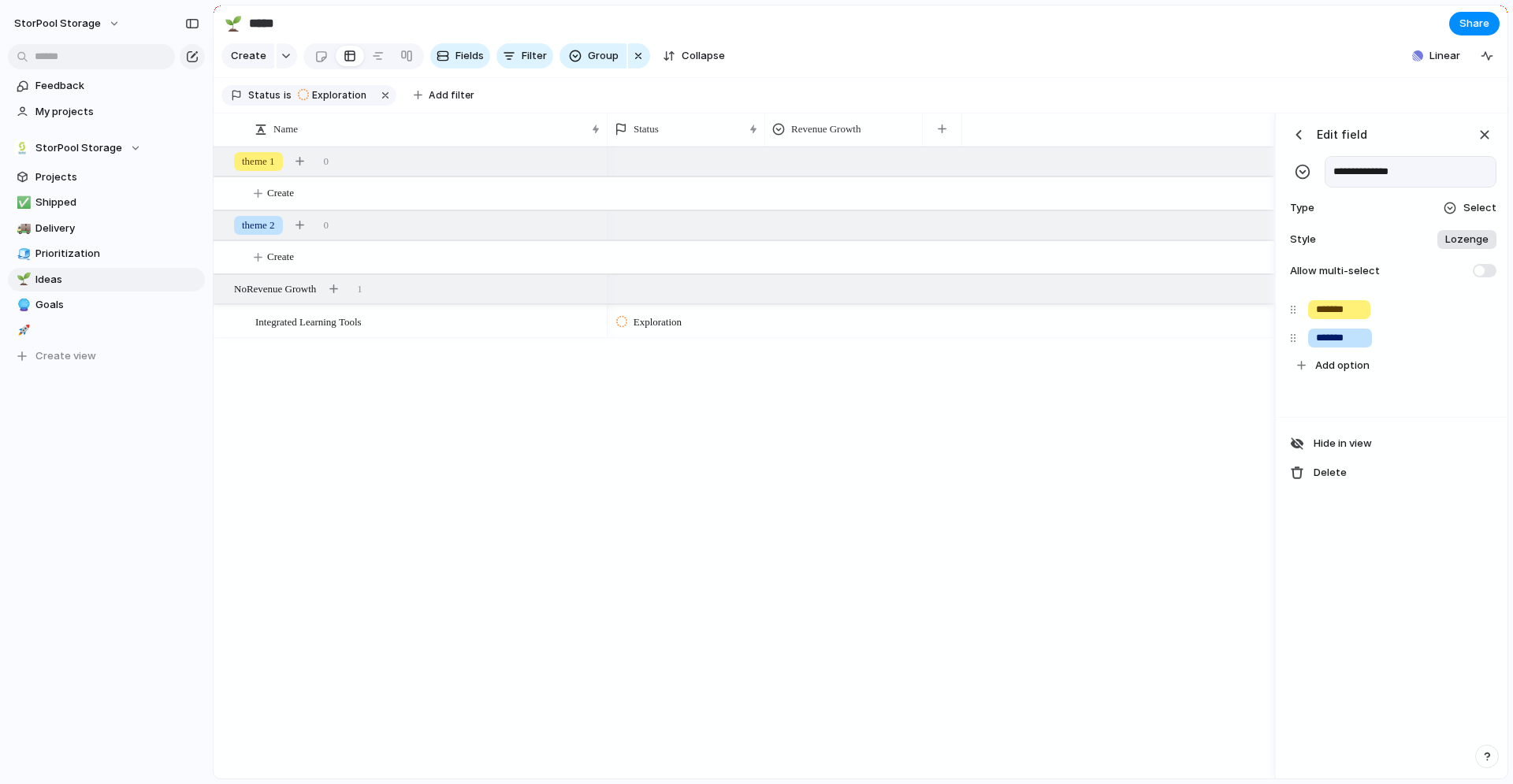 click at bounding box center [1303, 172] 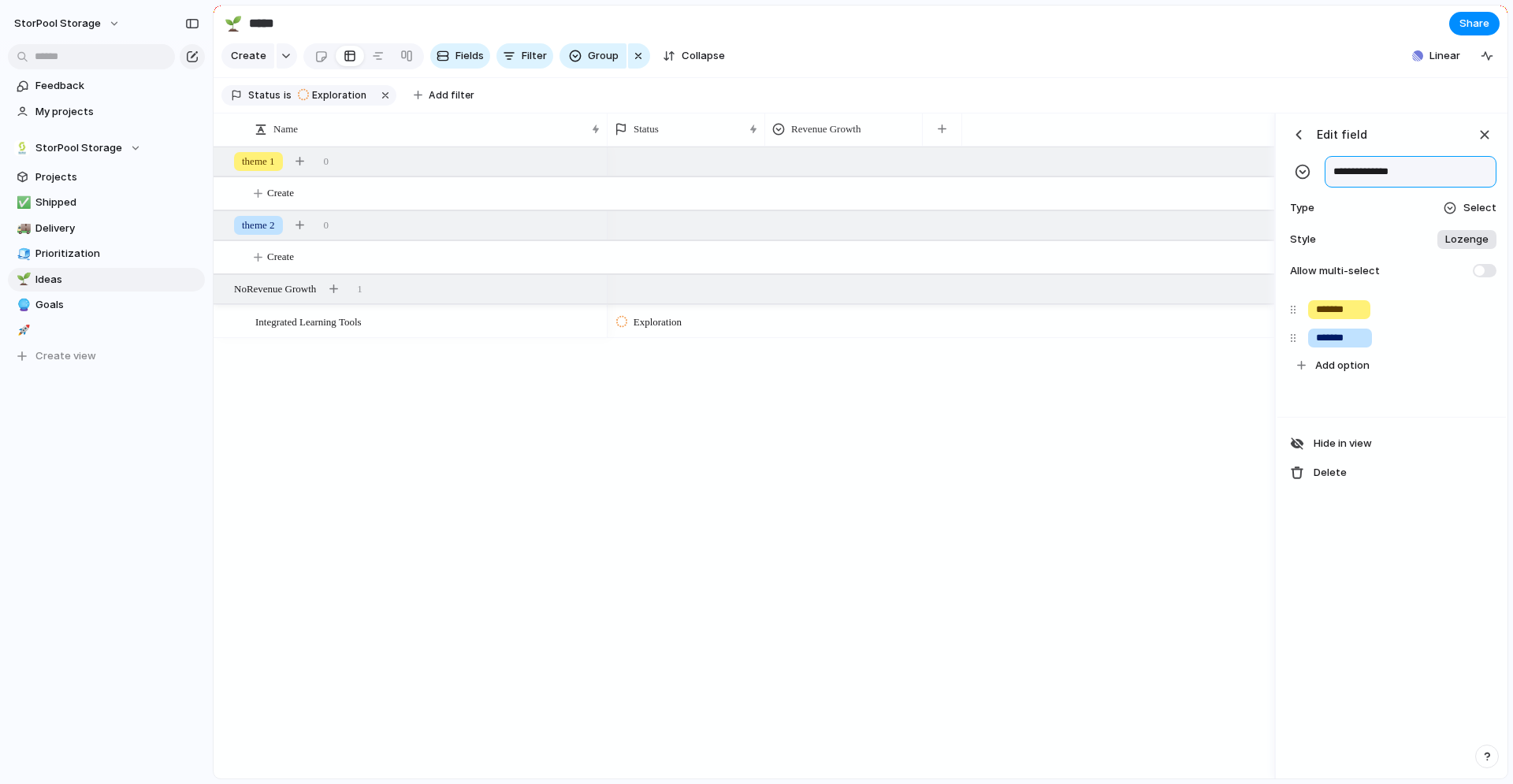 click on "**********" at bounding box center [1411, 172] 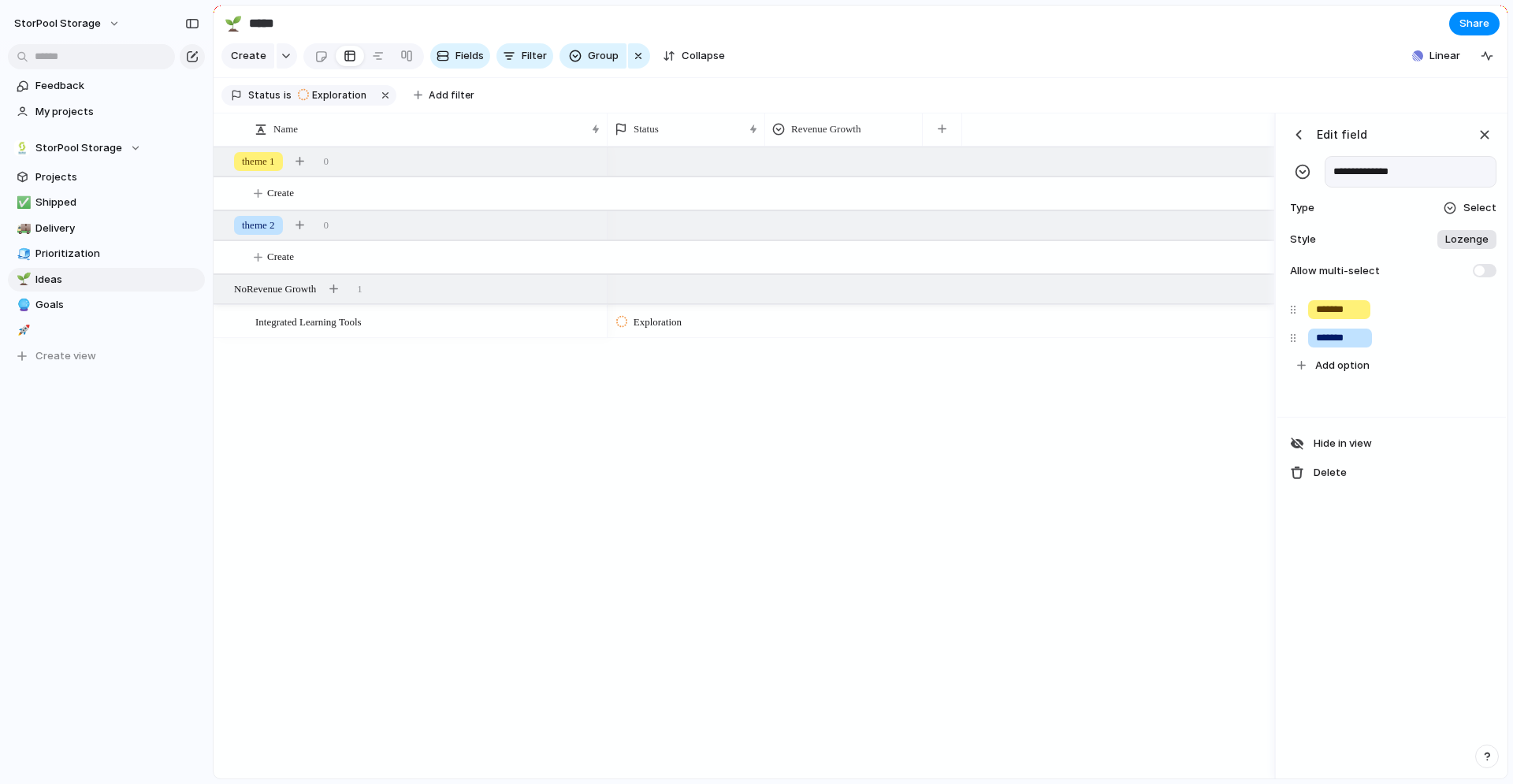 click on "Type Select" at bounding box center [1392, 208] 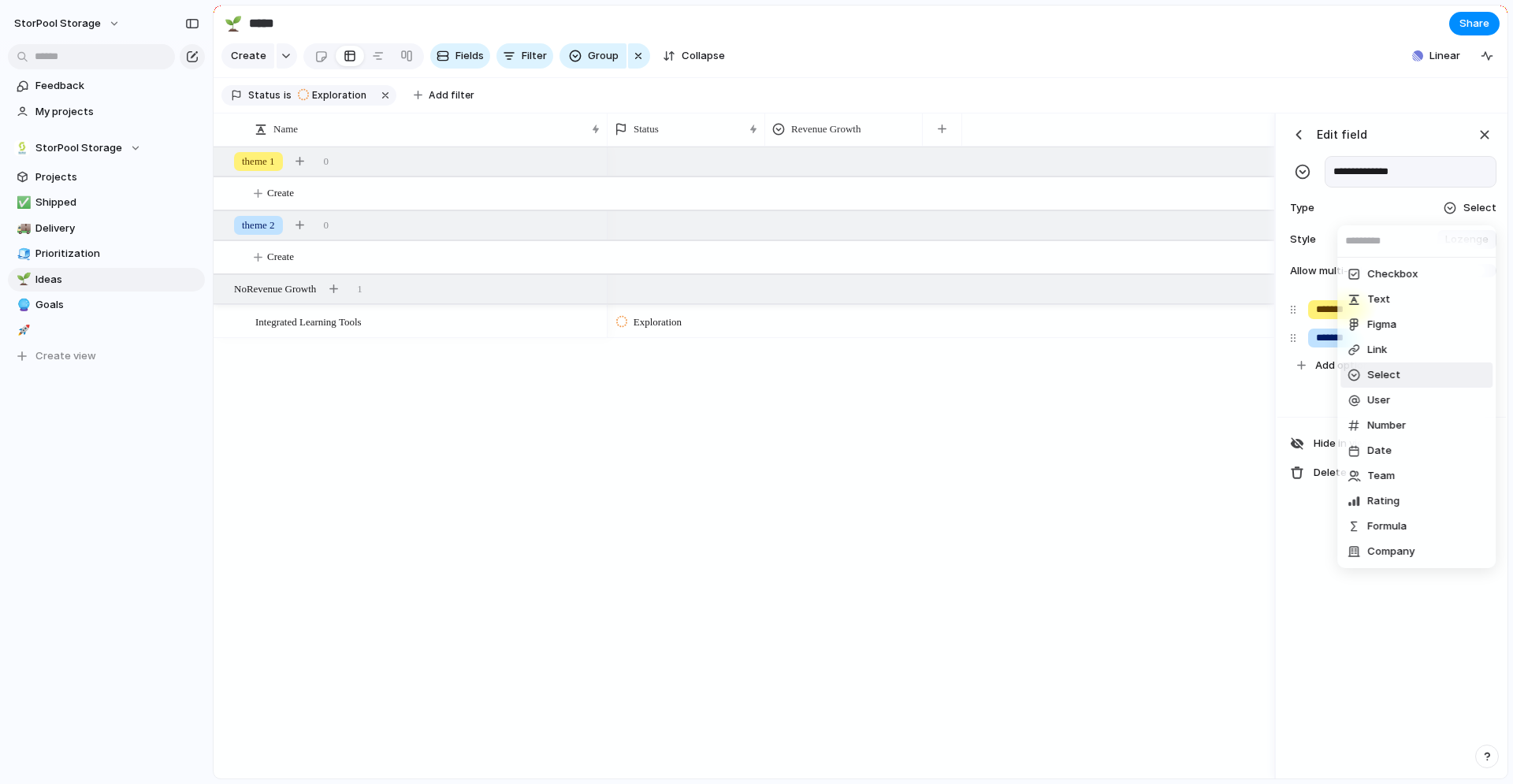 click on "Select" at bounding box center [1416, 375] 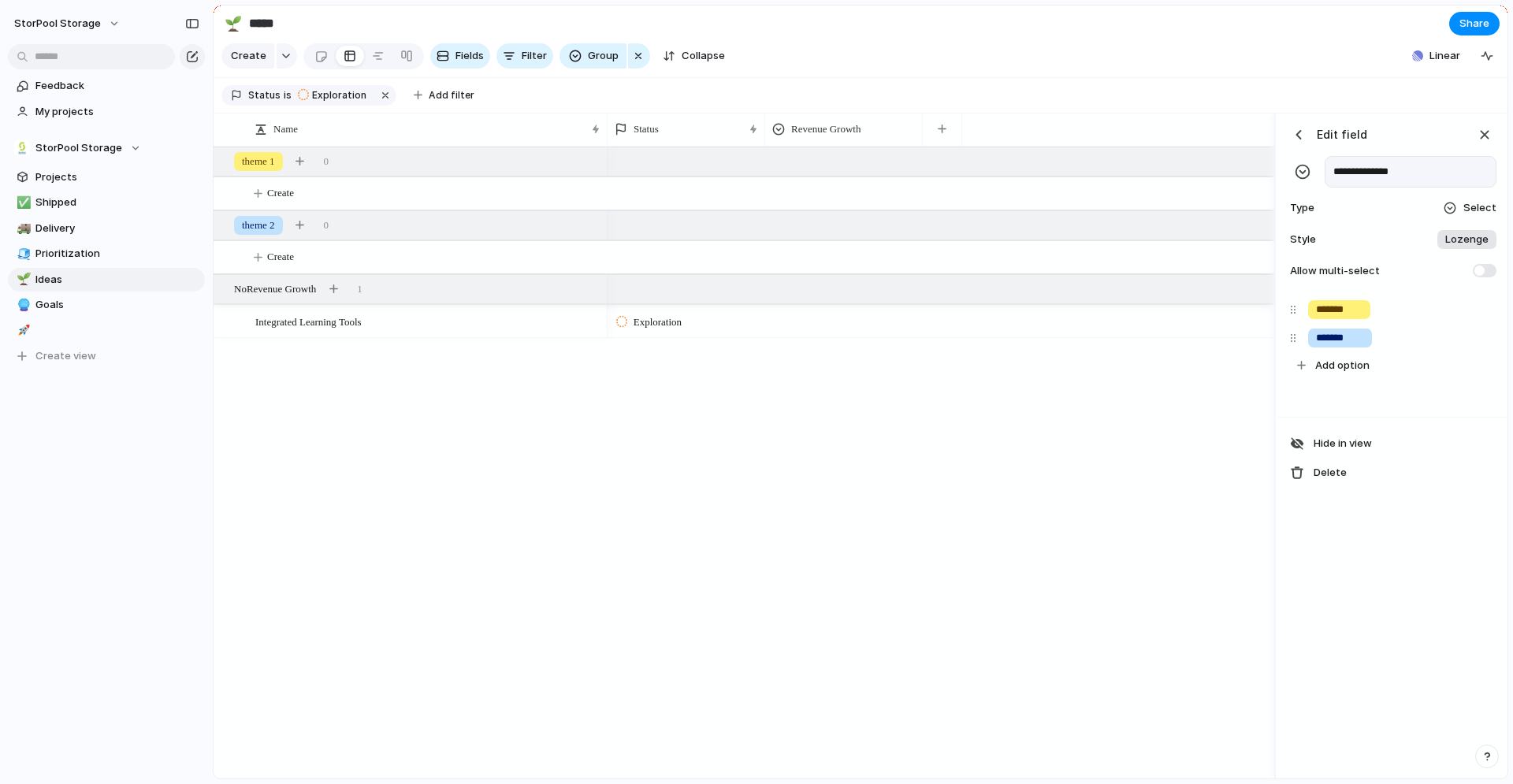 click on "**********" at bounding box center (1392, 446) 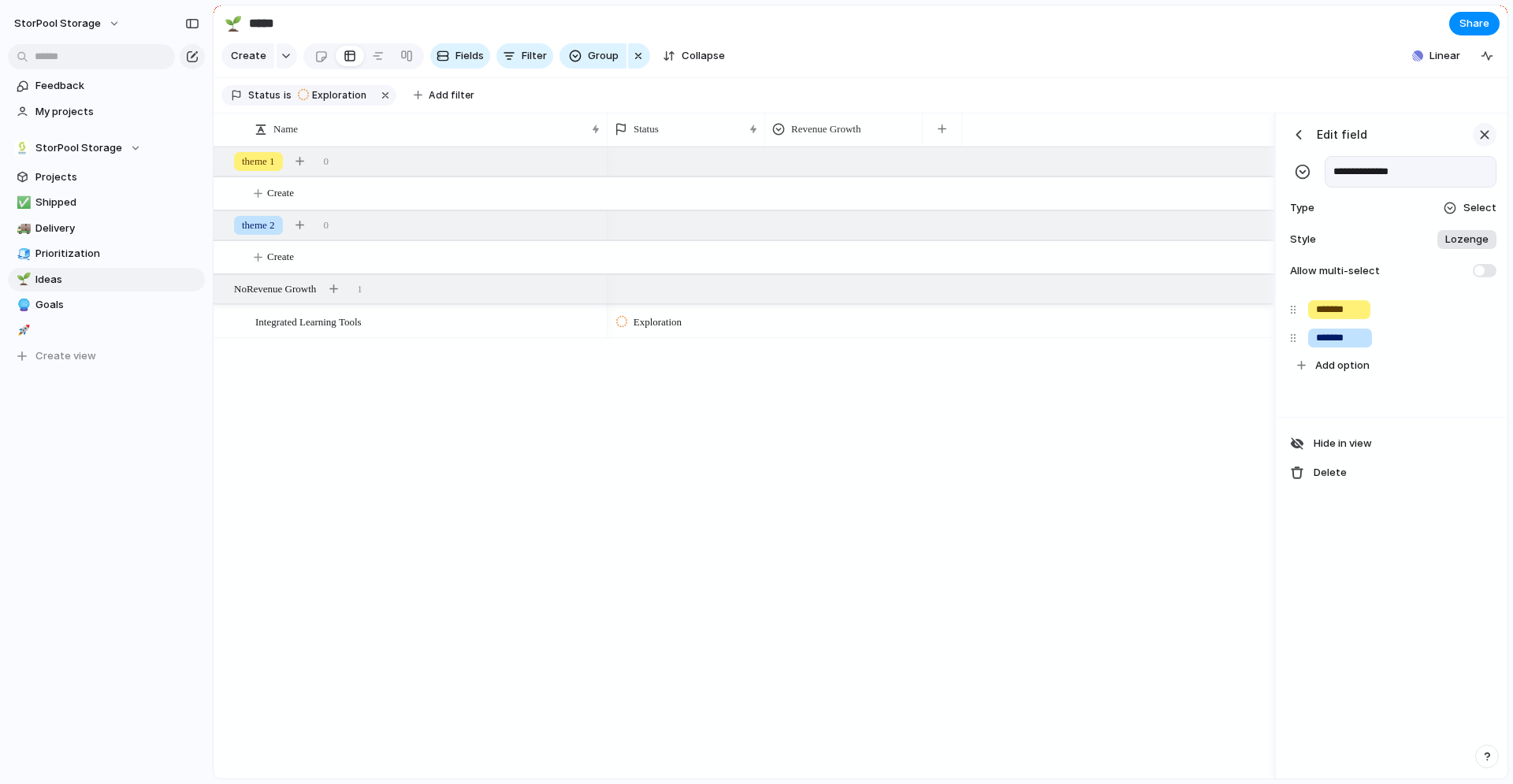 click at bounding box center (1485, 135) 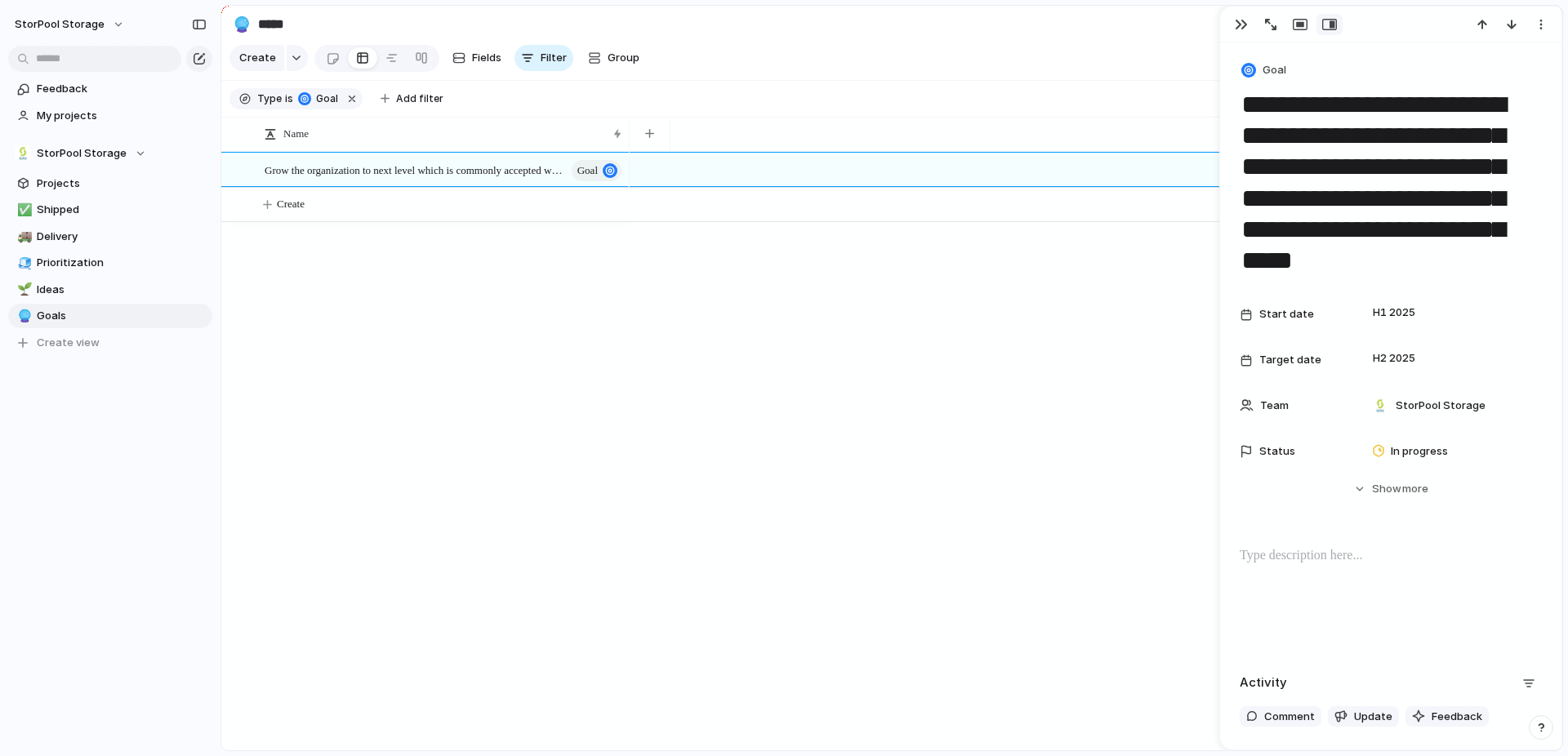scroll, scrollTop: 0, scrollLeft: 0, axis: both 